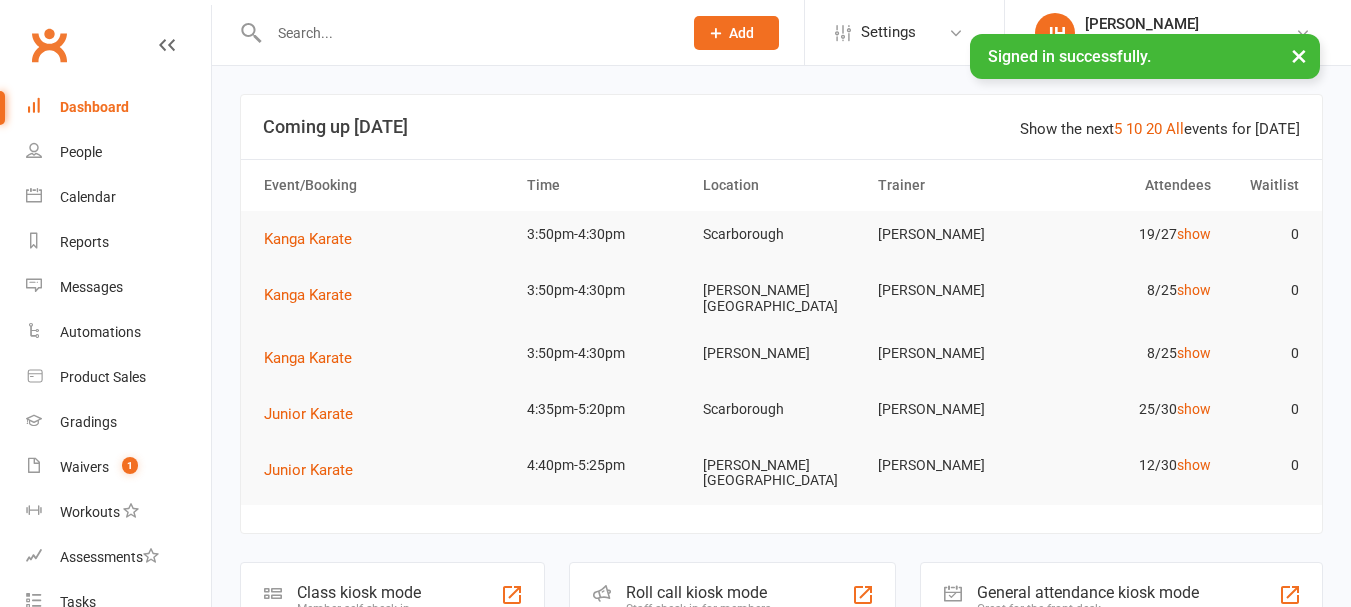 scroll, scrollTop: 0, scrollLeft: 0, axis: both 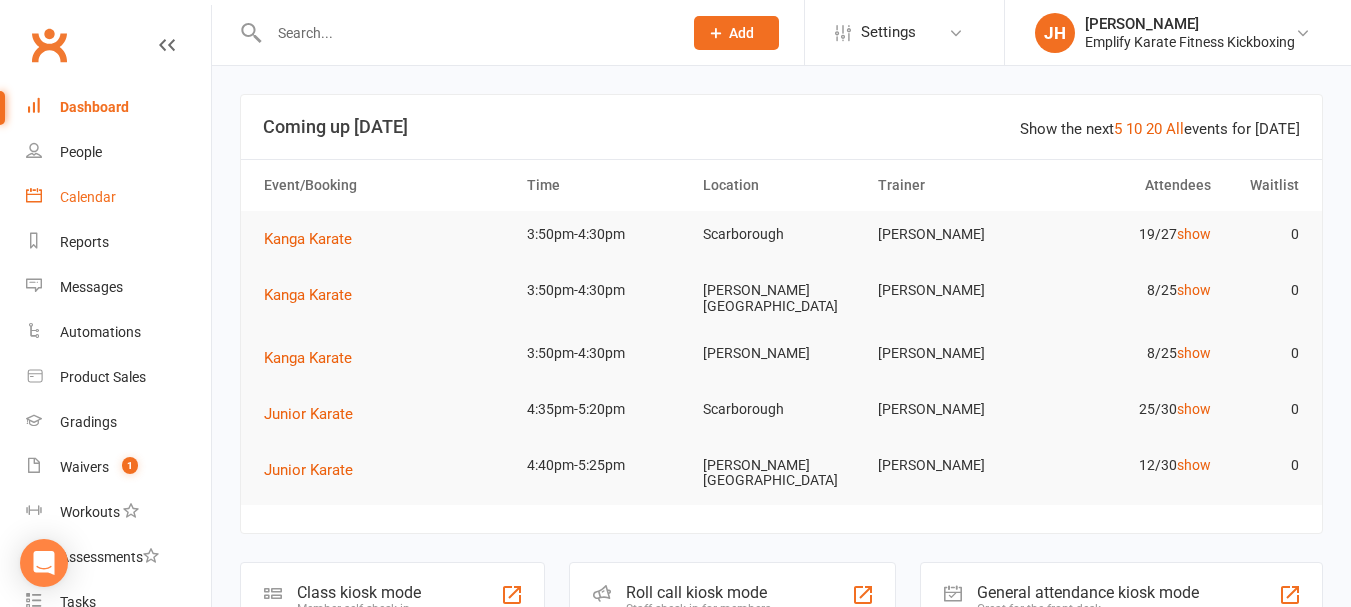 click on "Calendar" at bounding box center [88, 197] 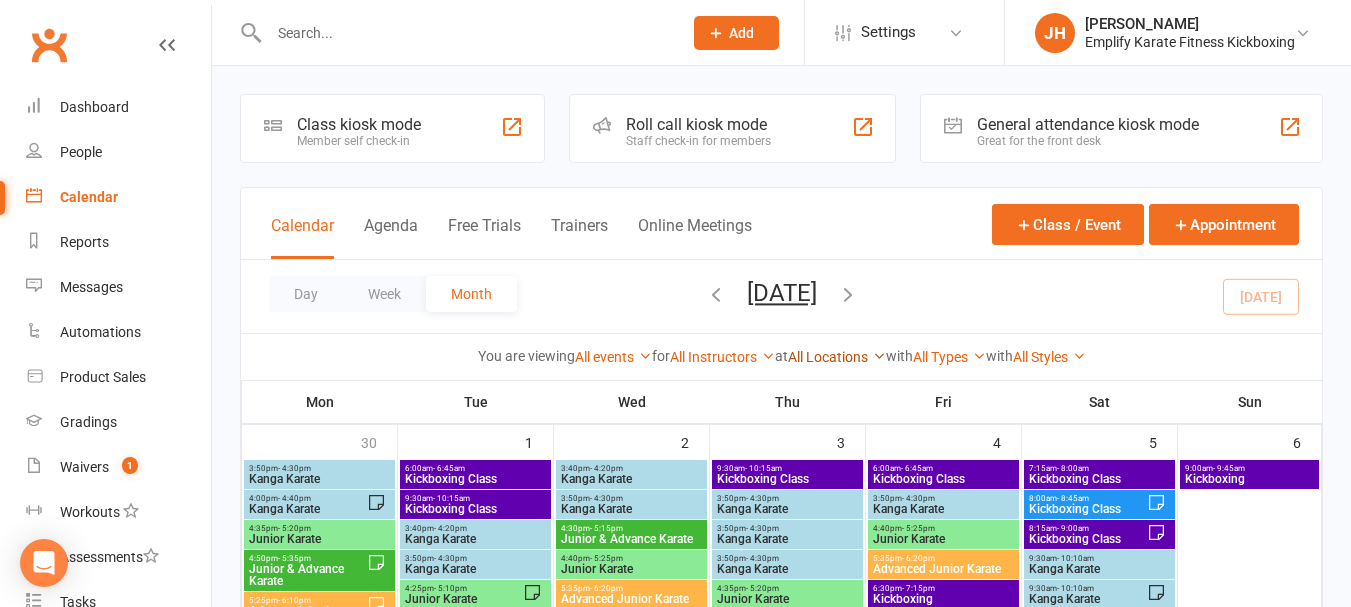click on "All Locations" at bounding box center [837, 357] 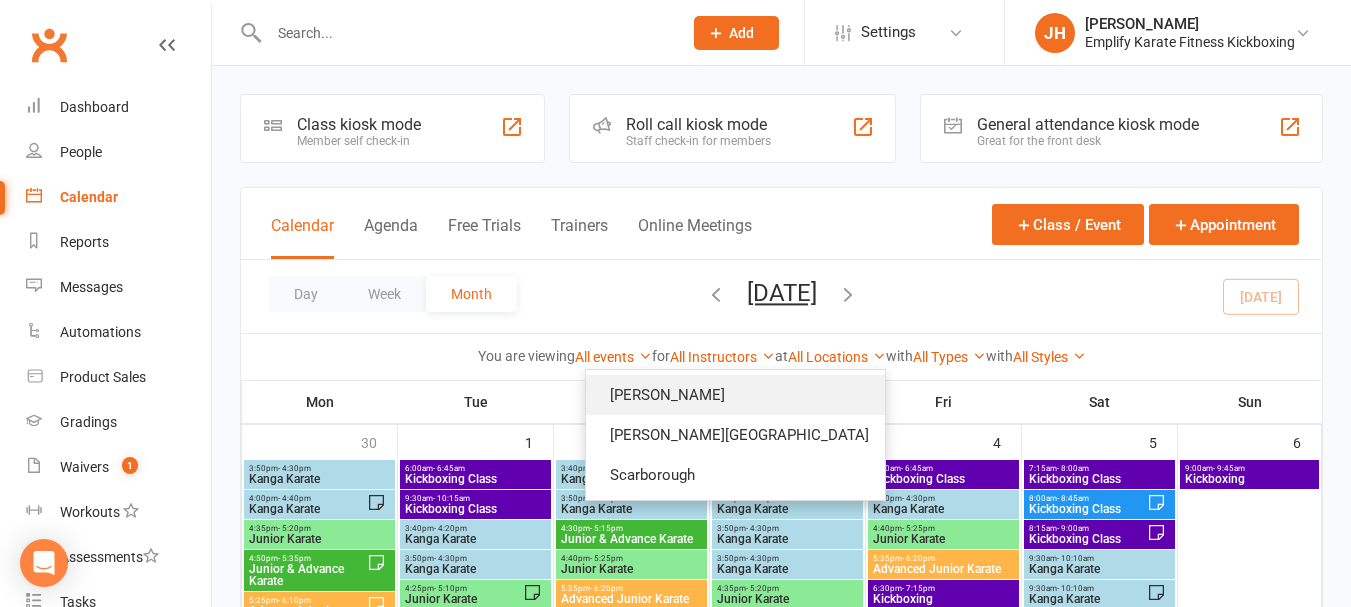 click on "[PERSON_NAME]" at bounding box center [735, 395] 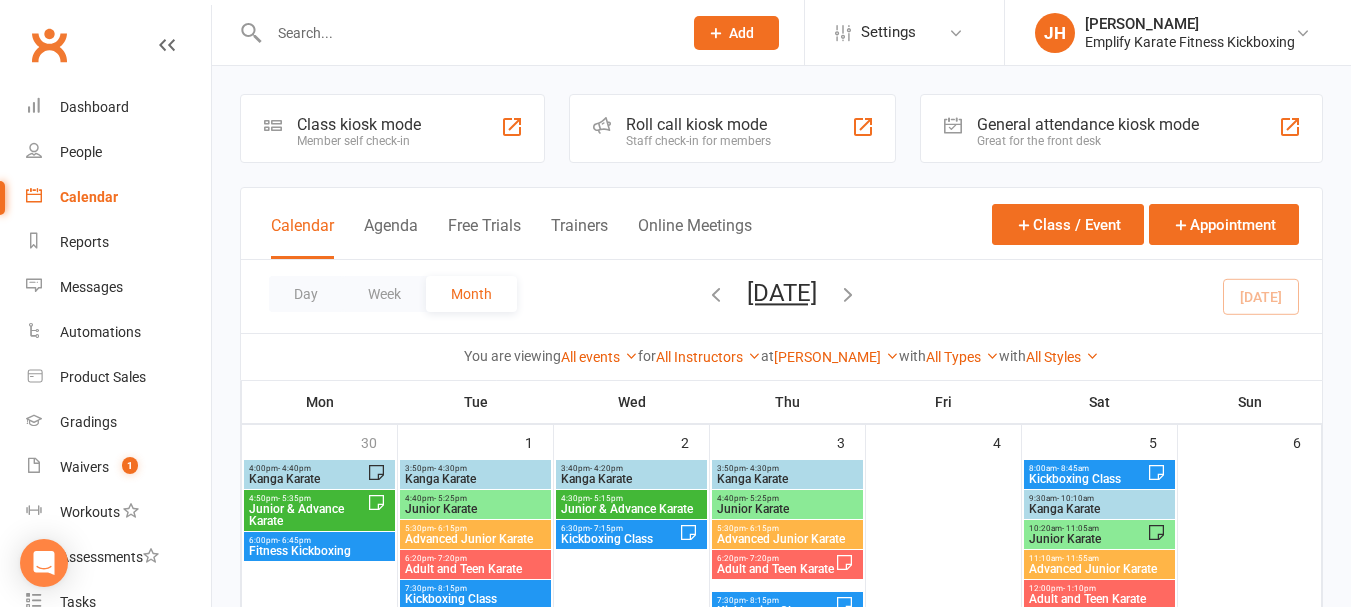 scroll, scrollTop: 300, scrollLeft: 0, axis: vertical 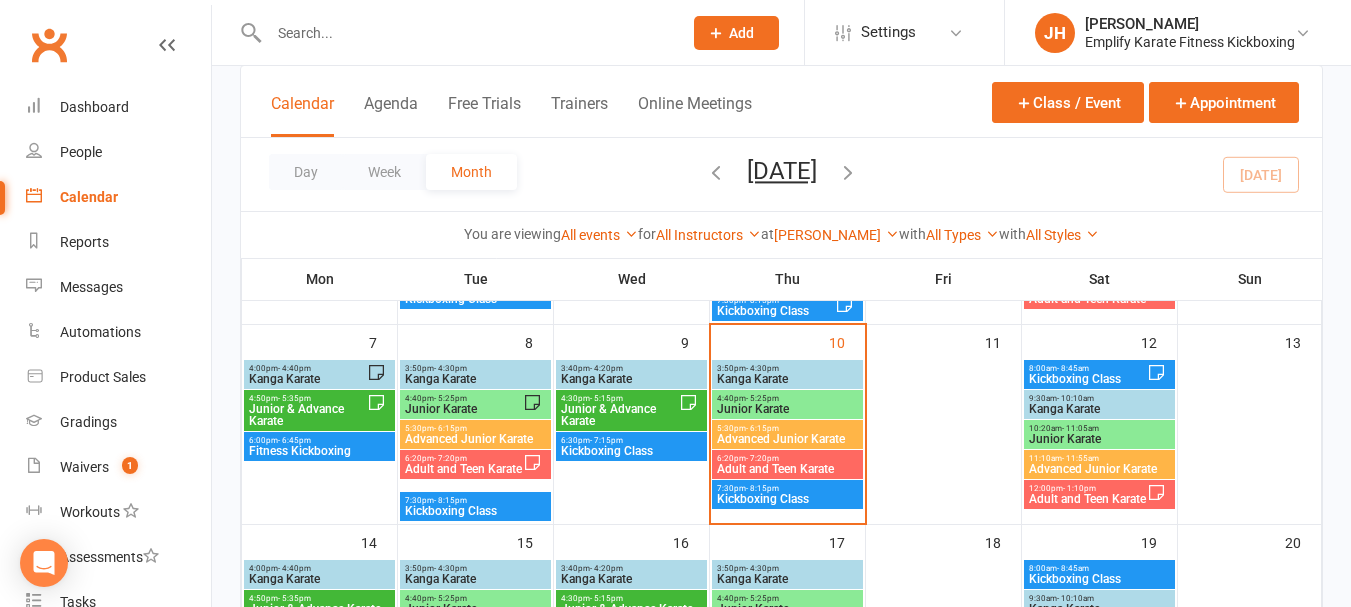 click on "Kanga Karate" at bounding box center [787, 379] 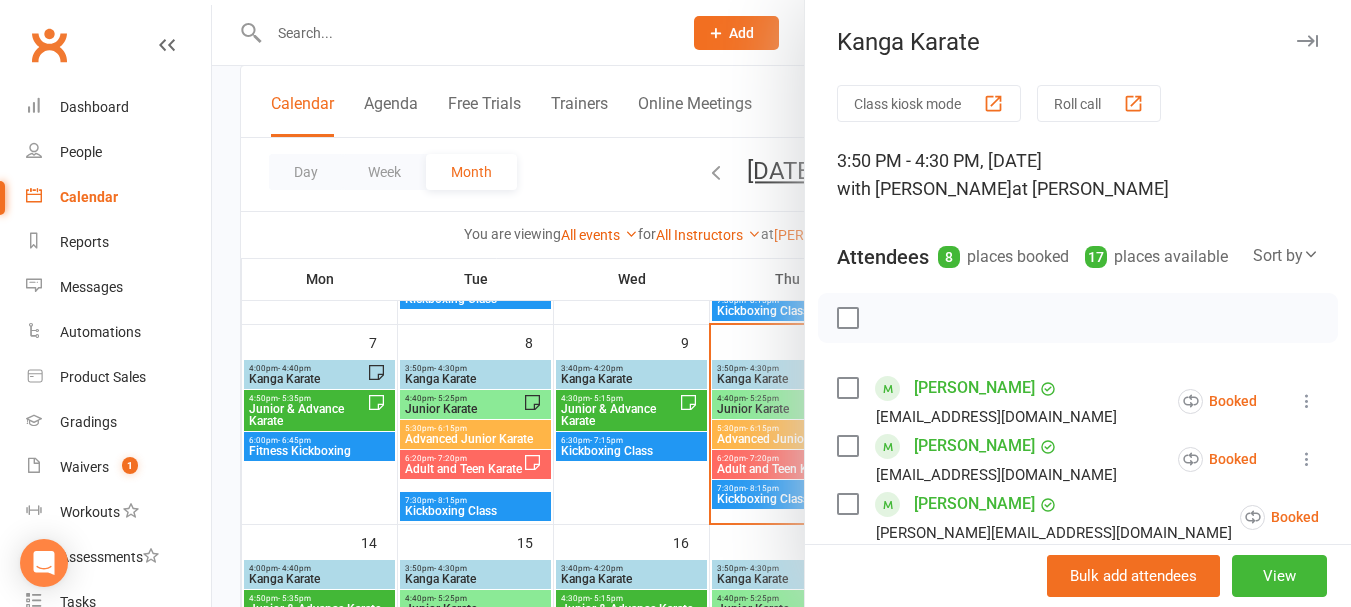 click at bounding box center (847, 318) 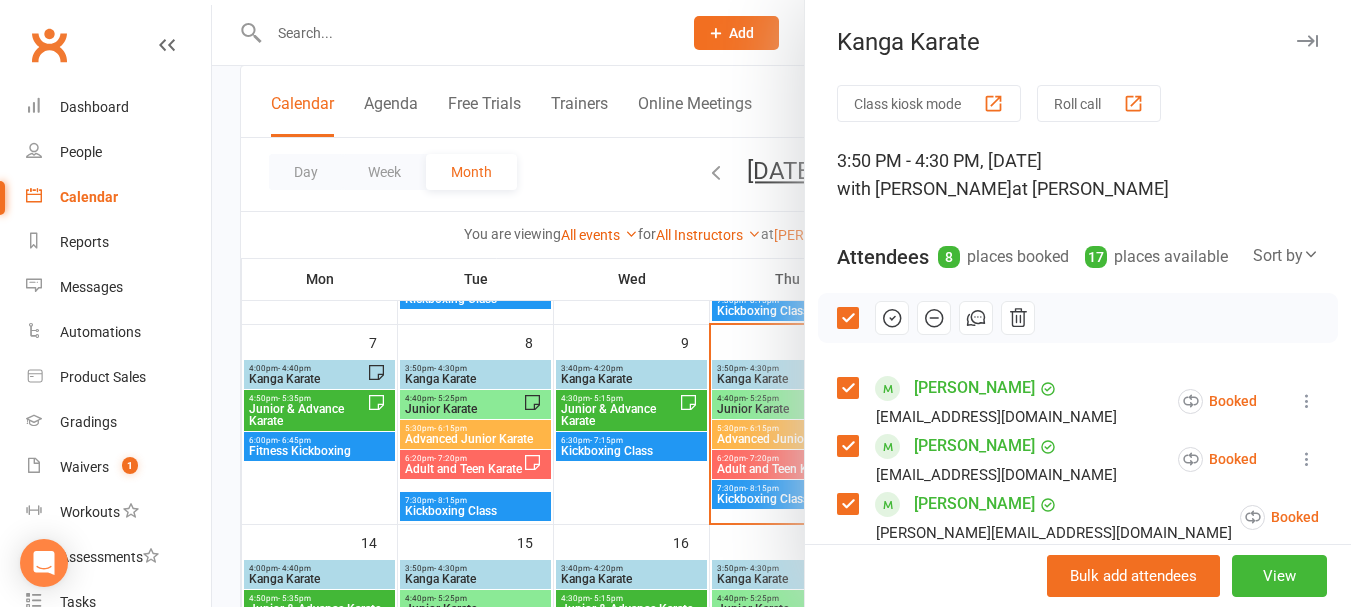 click 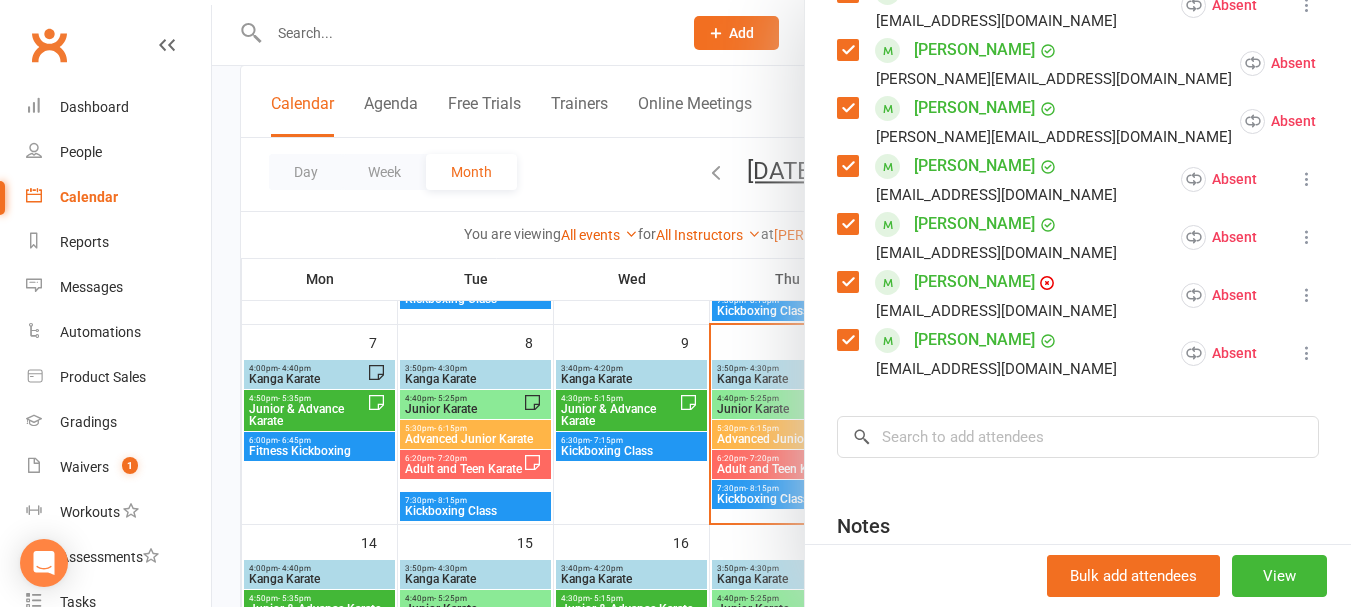 scroll, scrollTop: 500, scrollLeft: 0, axis: vertical 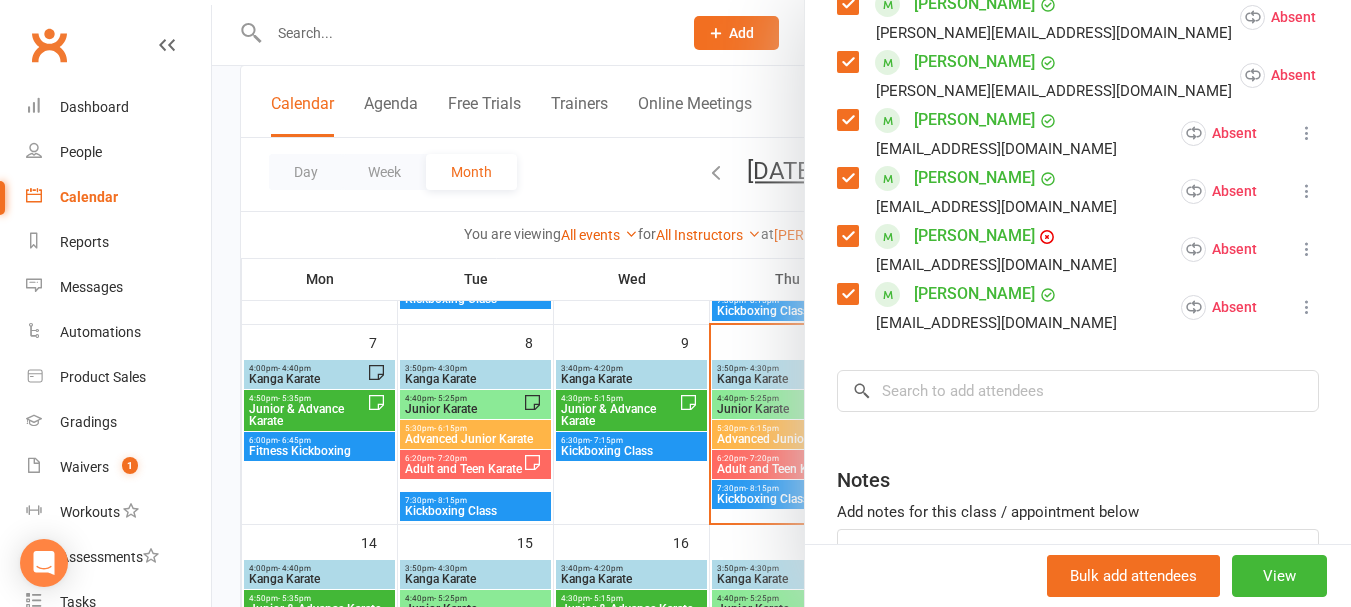 click at bounding box center (847, 236) 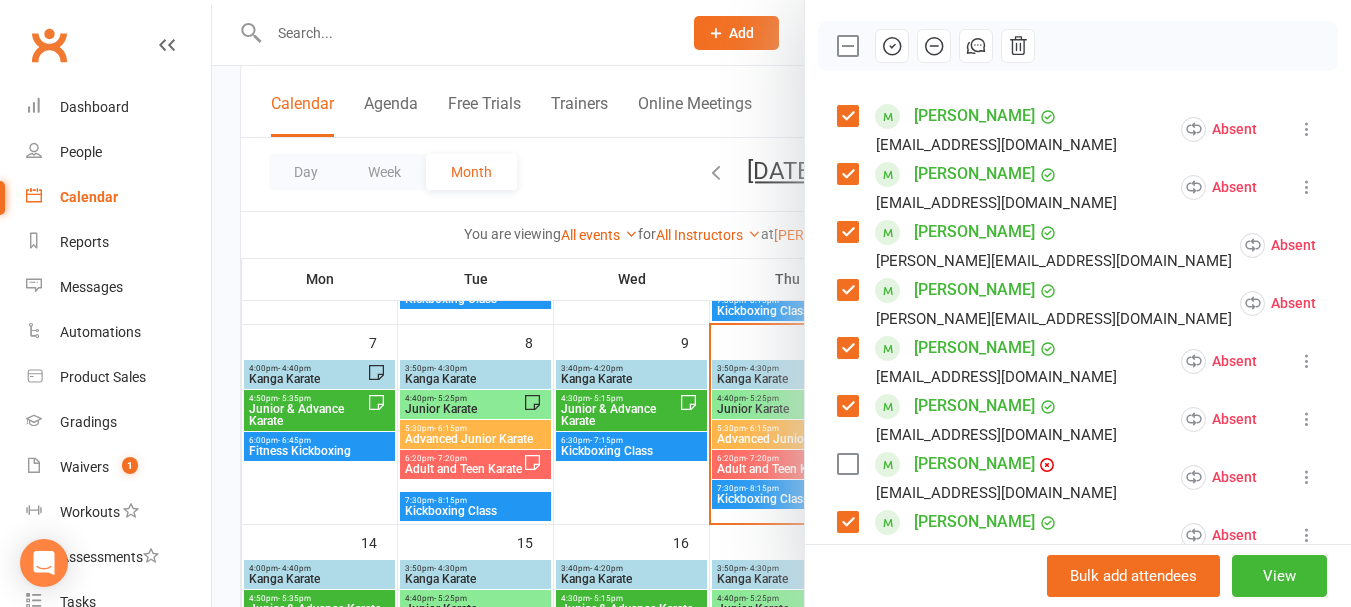 scroll, scrollTop: 100, scrollLeft: 0, axis: vertical 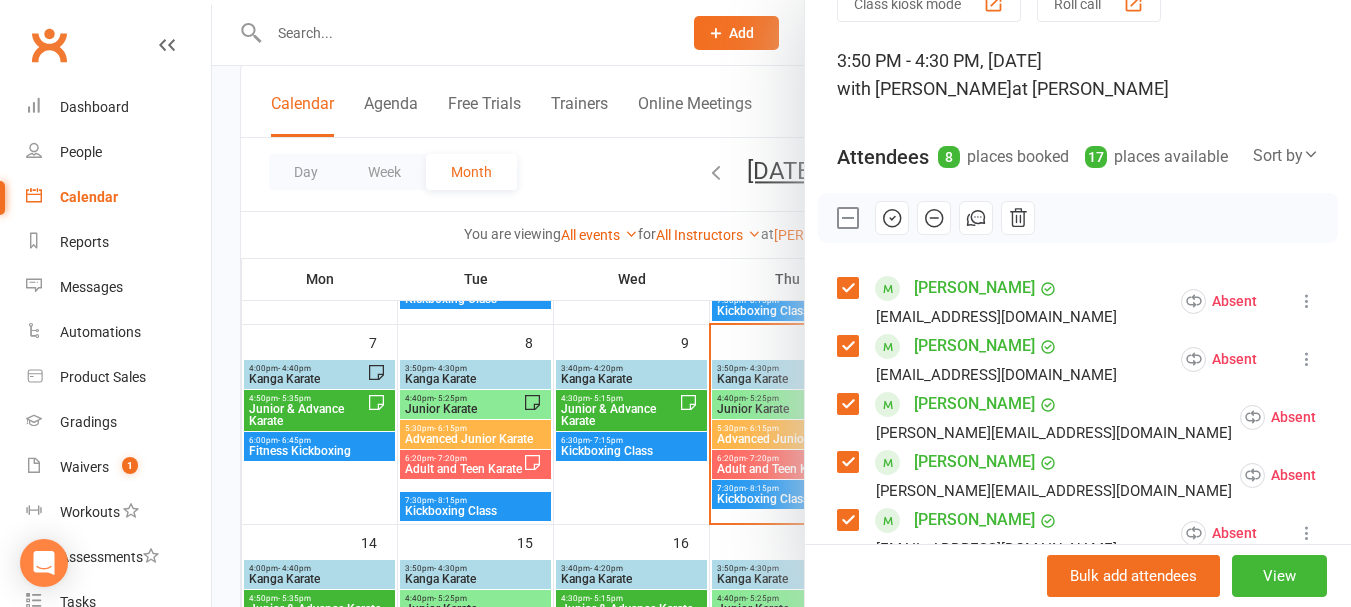 click 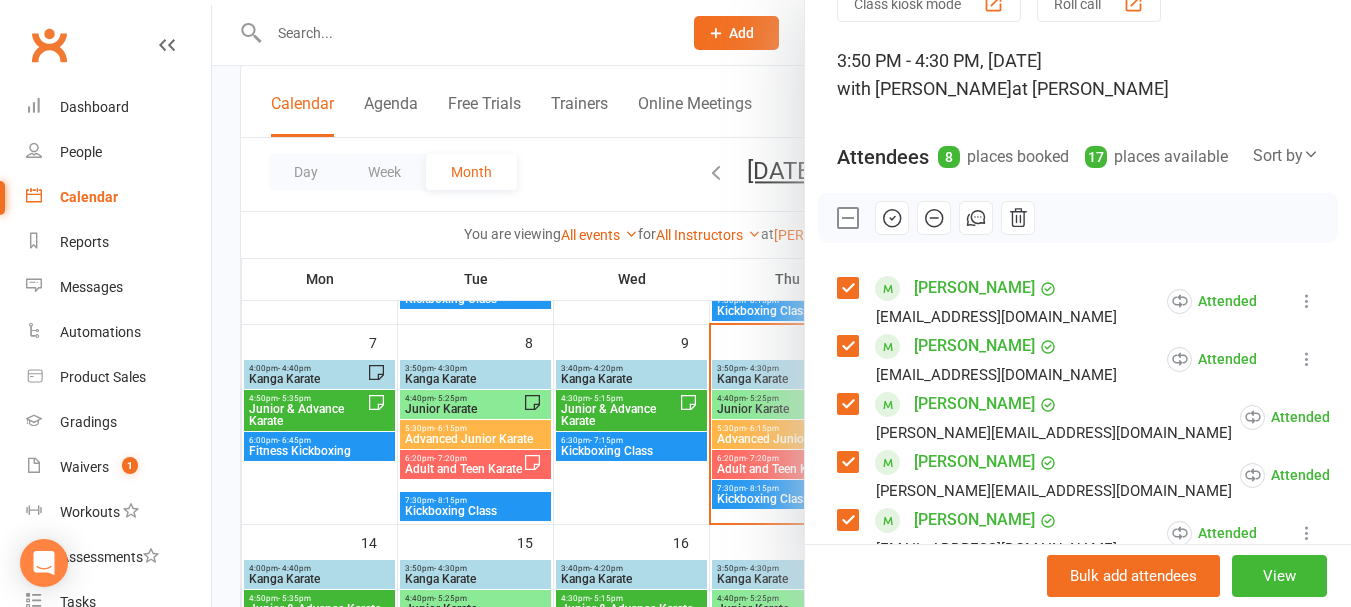 click at bounding box center [847, 218] 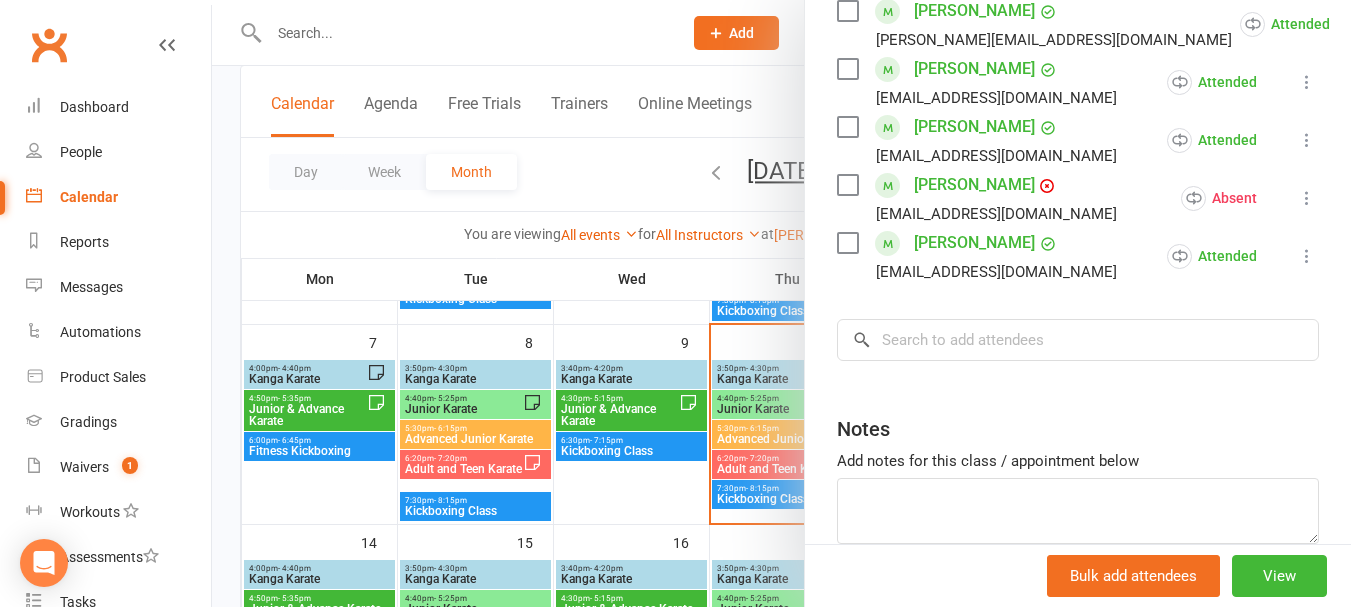 scroll, scrollTop: 677, scrollLeft: 0, axis: vertical 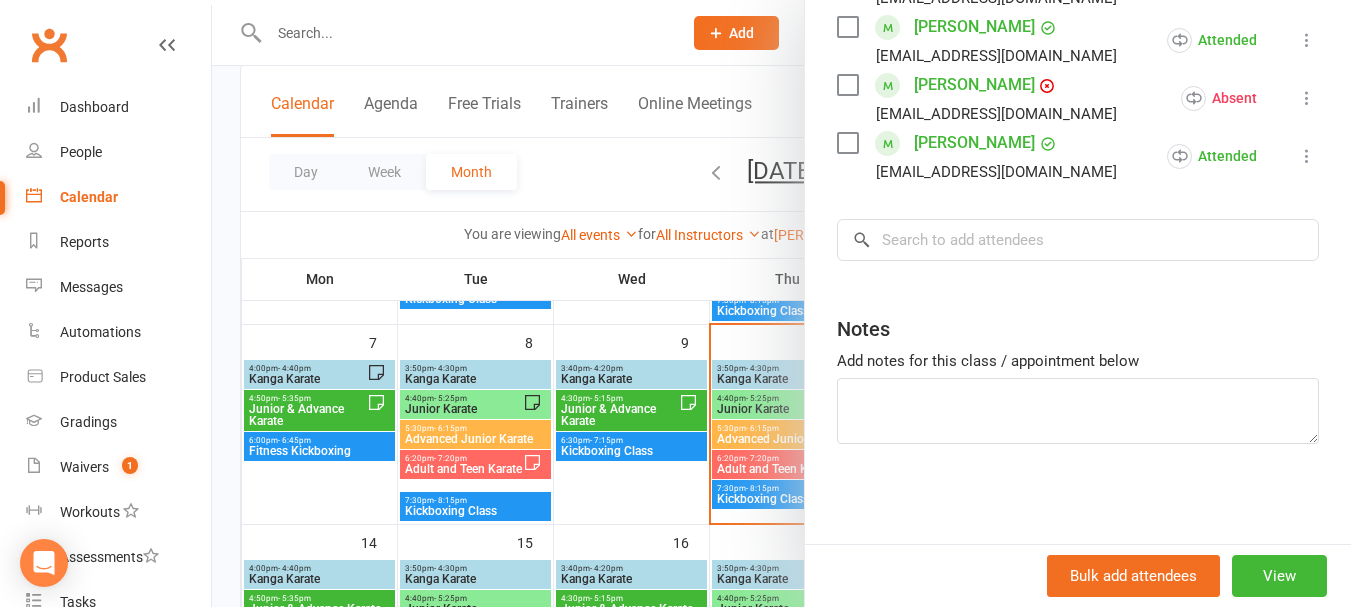click on "Class kiosk mode  Roll call  3:50 PM - 4:30 PM, [DATE] with [PERSON_NAME]  at  [PERSON_NAME]  Attendees  8  places booked 17  places available Sort by  Last name  First name  Booking created    [PERSON_NAME]  [EMAIL_ADDRESS][DOMAIN_NAME] Attended More info  Remove  [PERSON_NAME] absent  Undo check-in  Send message  All bookings for series  Deactivate recurring bookings    [PERSON_NAME]  [EMAIL_ADDRESS][DOMAIN_NAME] Attended More info  Remove  Mark absent  Undo check-in  Send message  All bookings for series  Deactivate recurring bookings    [PERSON_NAME]  [PERSON_NAME][EMAIL_ADDRESS][DOMAIN_NAME] Attended More info  Remove  Mark absent  Undo check-in  Send message  All bookings for series  Deactivate recurring bookings    Josh Marston  [EMAIL_ADDRESS][PERSON_NAME][DOMAIN_NAME] Attended More info  Remove  Mark absent  Undo check-in  Send message  All bookings for series  Deactivate recurring bookings    [PERSON_NAME]  [EMAIL_ADDRESS][DOMAIN_NAME] Attended More info  Remove  [PERSON_NAME] absent  Undo check-in  Send message  All bookings for series    [PERSON_NAME]  Attended" at bounding box center (1078, -11) 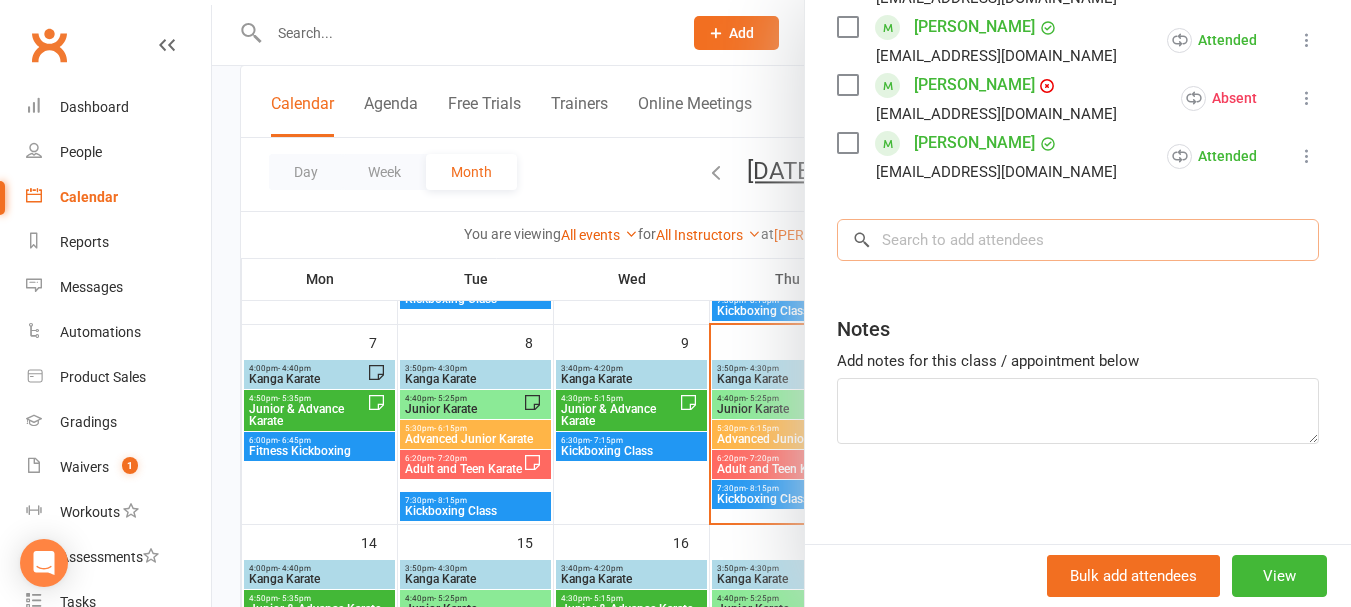 drag, startPoint x: 913, startPoint y: 219, endPoint x: 914, endPoint y: 229, distance: 10.049875 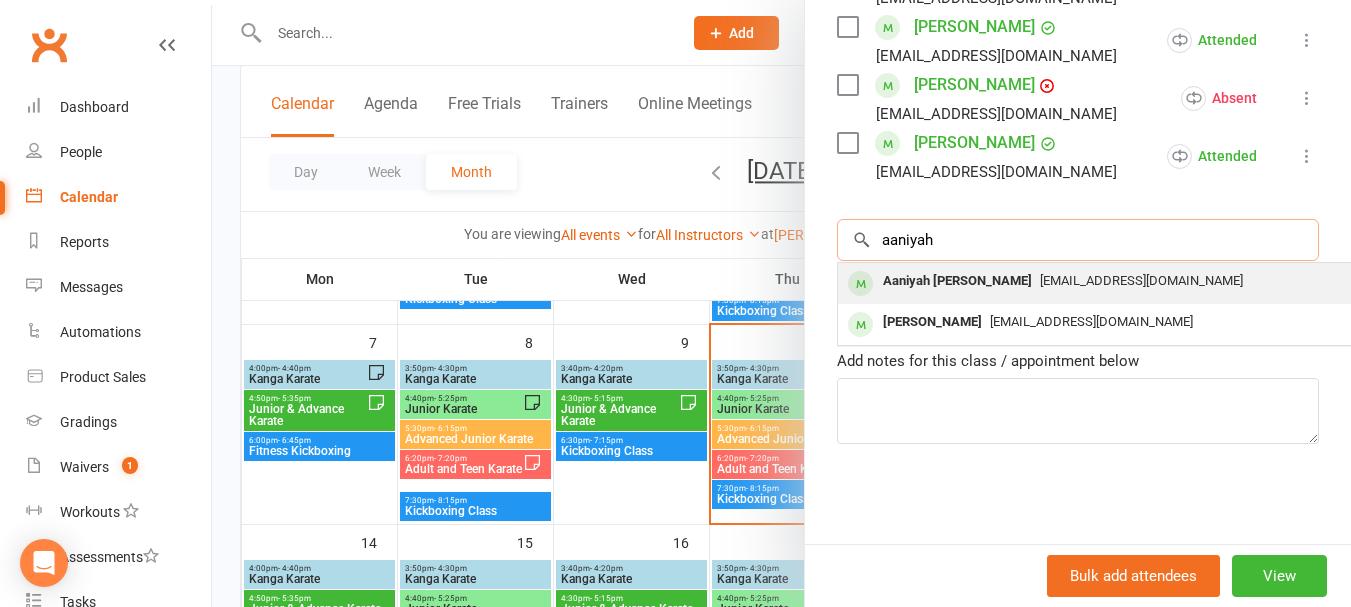 type on "aaniyah" 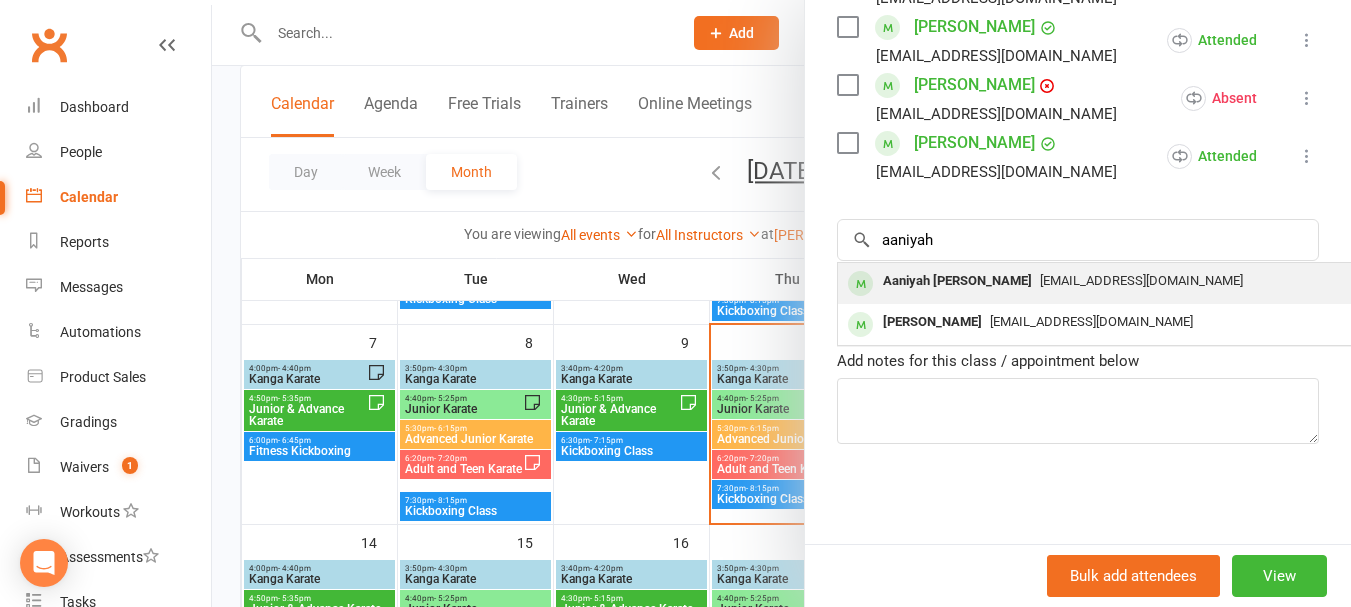 click on "Aaniyah [PERSON_NAME]" at bounding box center [957, 281] 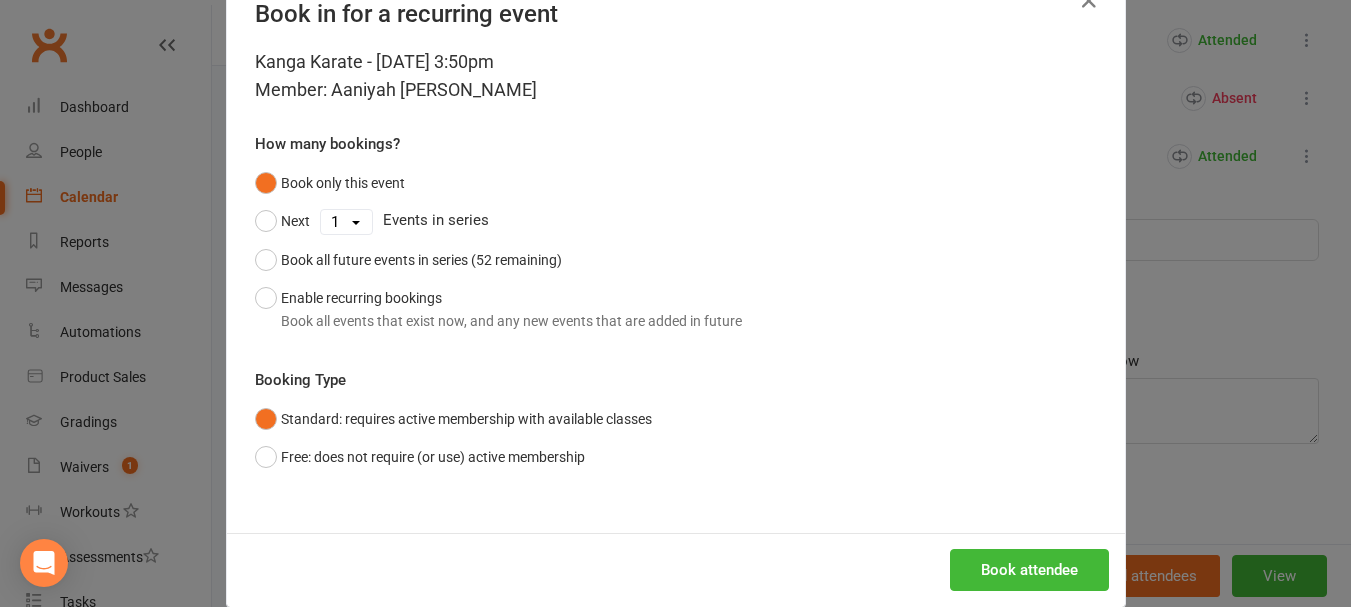 scroll, scrollTop: 90, scrollLeft: 0, axis: vertical 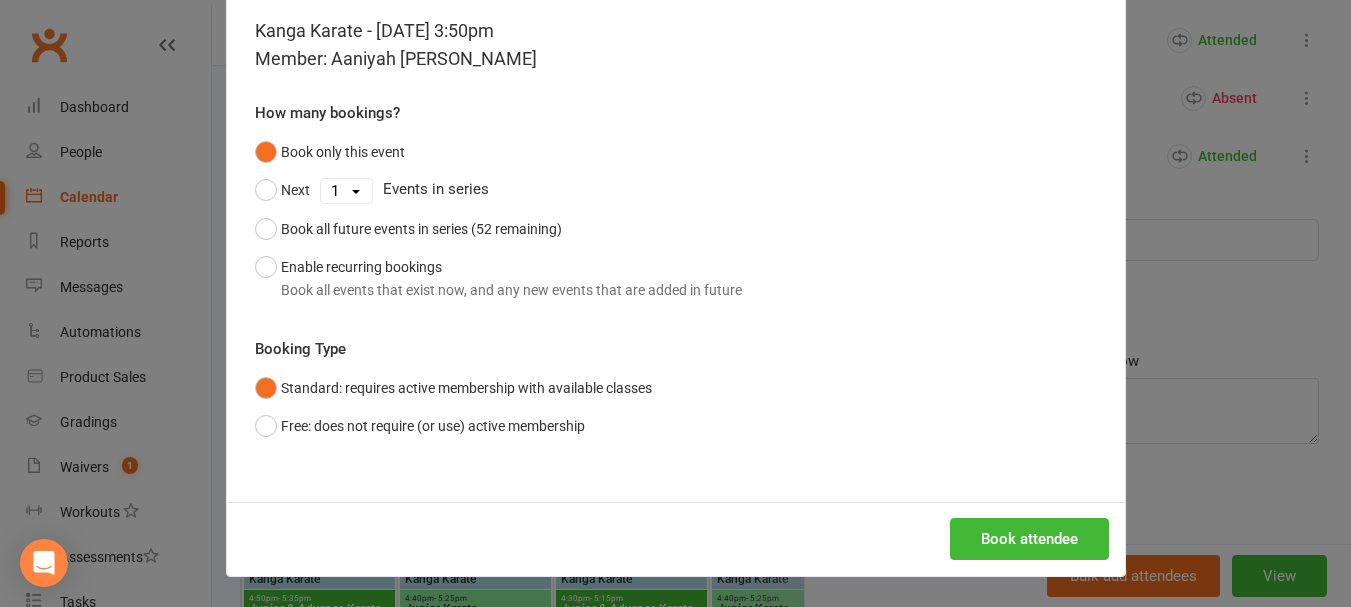 click on "Kanga Karate - [DATE] 3:50pm Member: [PERSON_NAME] How many bookings? Book only this event Next 1 2 3 4 5 6 7 8 9 10 11 12 13 14 15 16 17 18 19 20 21 22 23 24 25 26 27 28 29 30 31 32 33 34 35 36 37 38 39 40 41 42 43 44 45 46 47 48 49 50 51 52 Events in series Book all future events in series (52 remaining) Enable recurring bookings Book all events that exist now, and any new events that are added in future Booking Type Standard: requires active membership with available classes Free: does not require (or use) active membership" at bounding box center [676, 259] 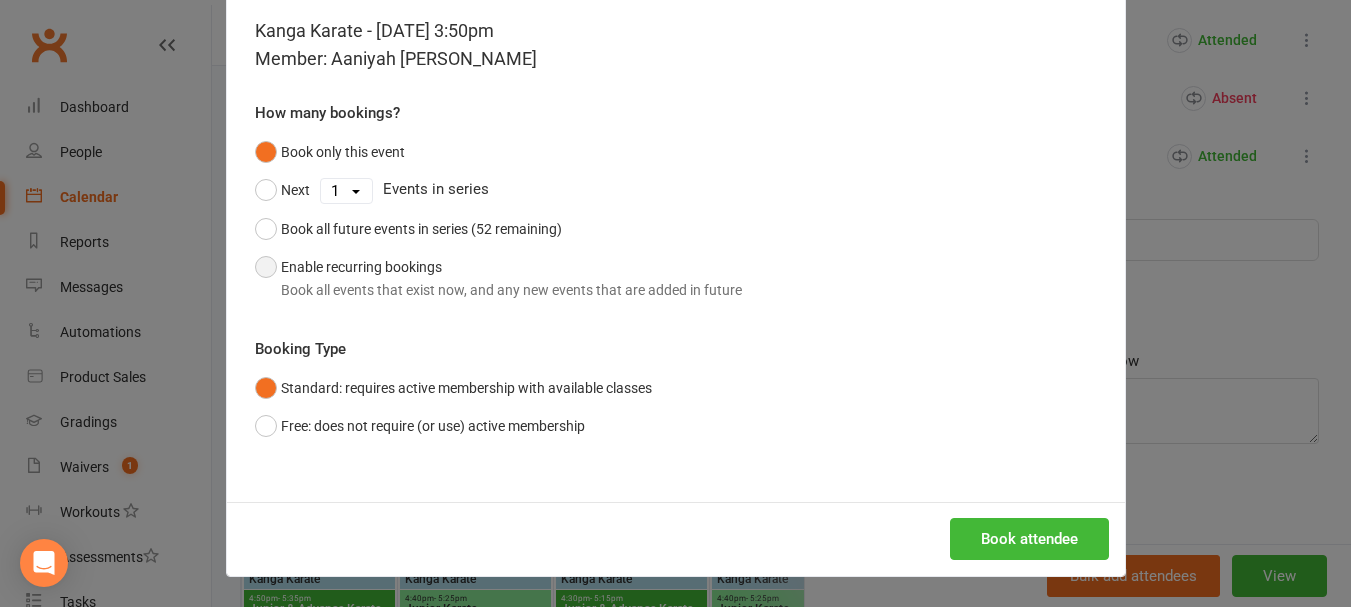 click on "Book all events that exist now, and any new events that are added in future" at bounding box center [511, 290] 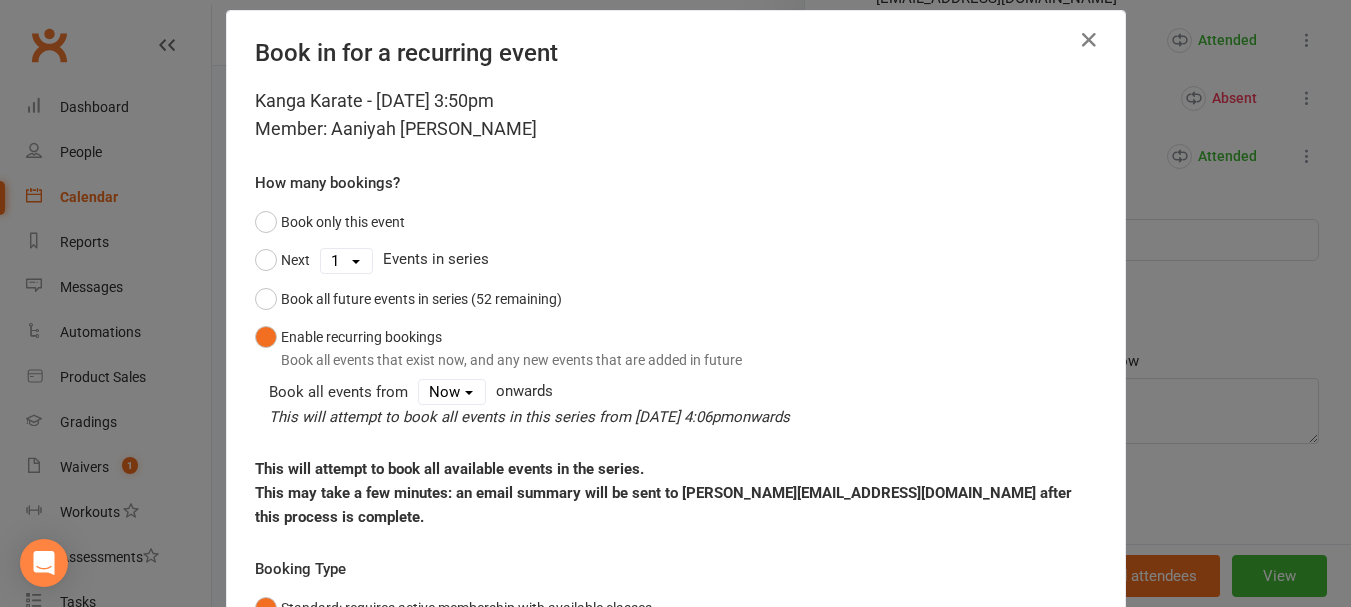 scroll, scrollTop: 0, scrollLeft: 0, axis: both 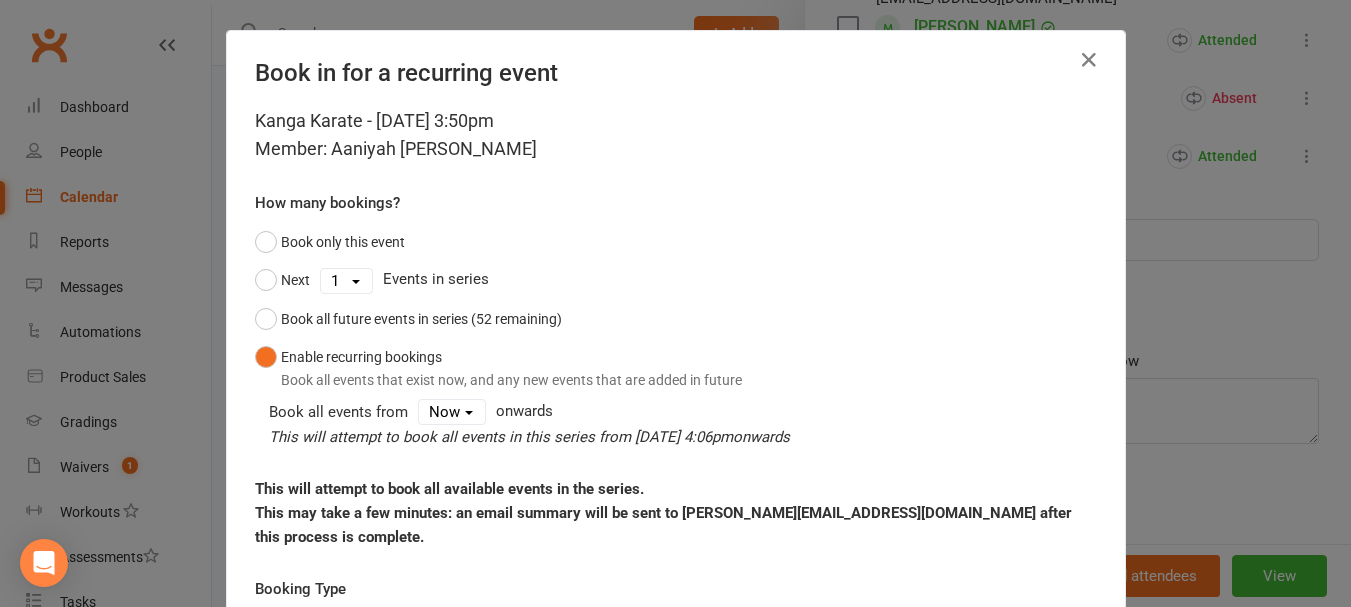 click on "Next 1 2 3 4 5 6 7 8 9 10 11 12 13 14 15 16 17 18 19 20 21 22 23 24 25 26 27 28 29 30 31 32 33 34 35 36 37 38 39 40 41 42 43 44 45 46 47 48 49 50 51 52 Events in series" at bounding box center (676, 280) 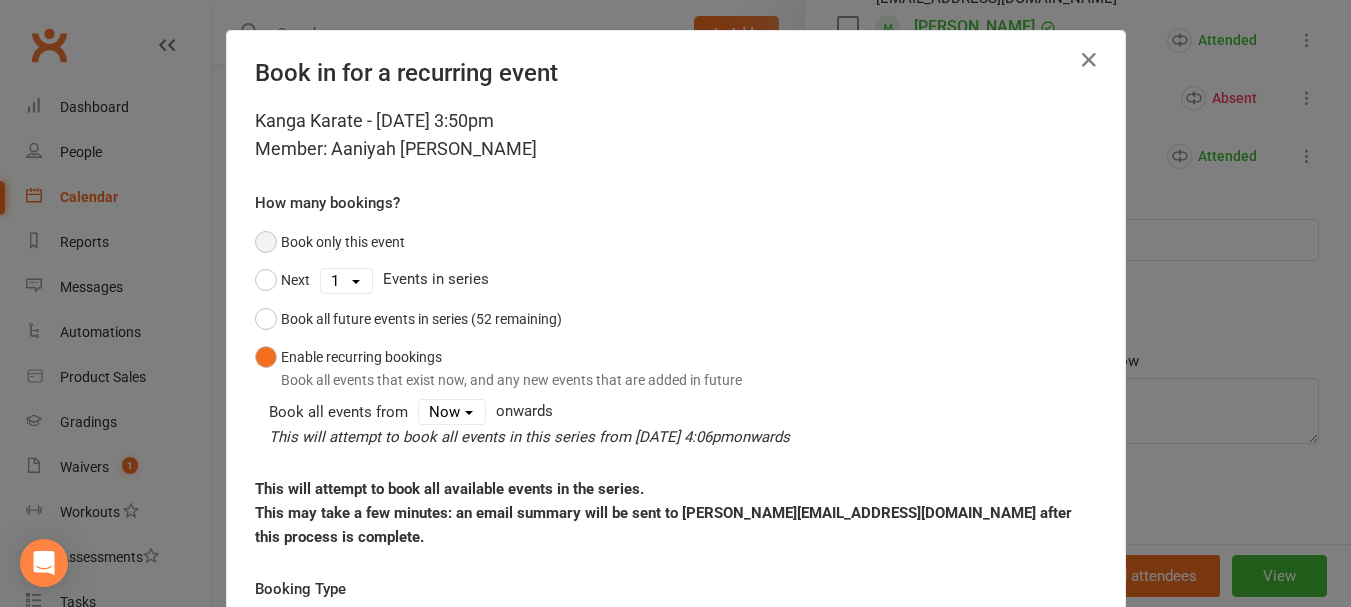 click on "Book only this event" at bounding box center [330, 242] 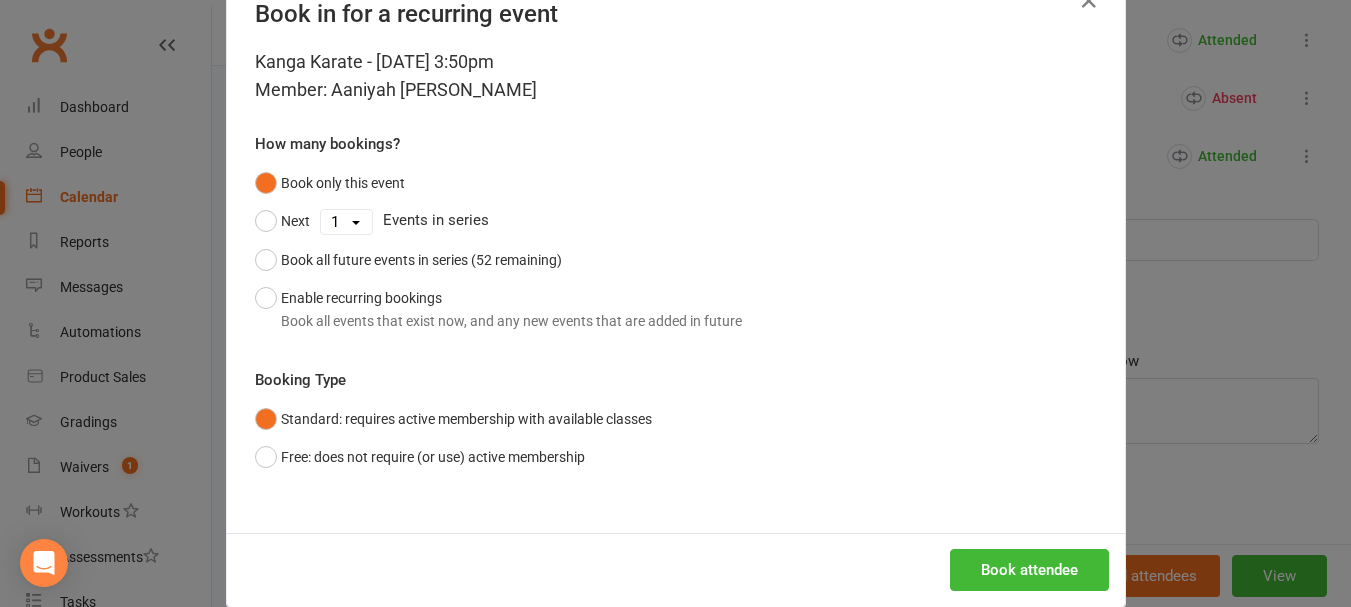 scroll, scrollTop: 90, scrollLeft: 0, axis: vertical 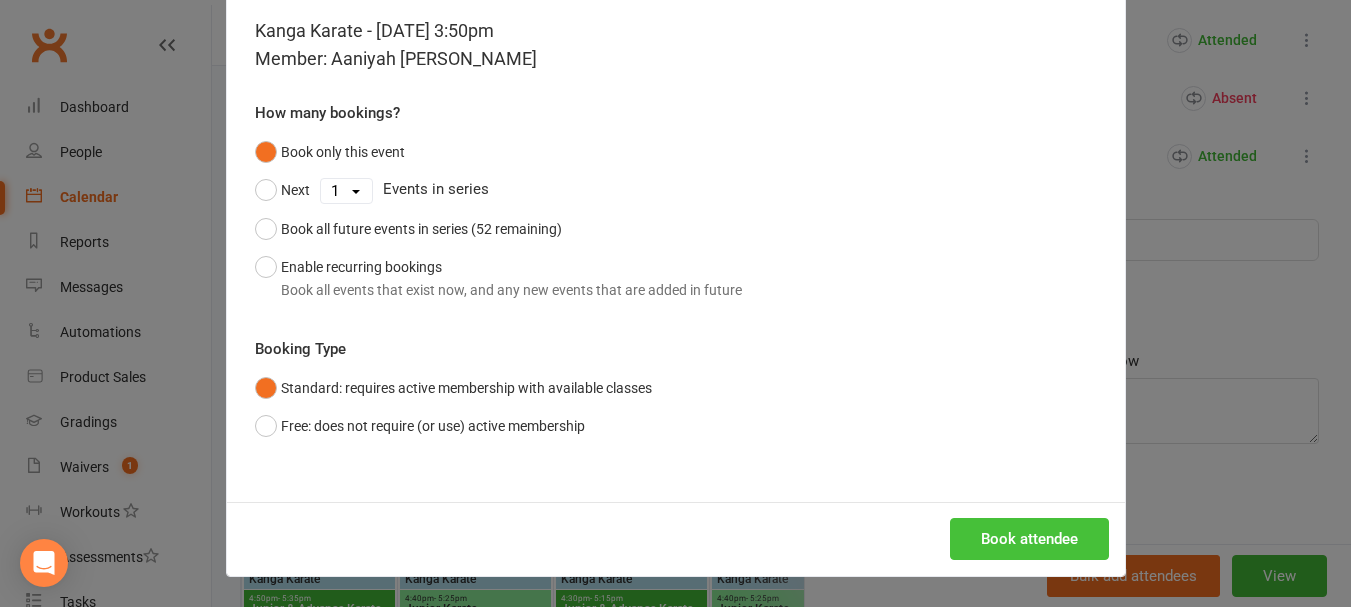click on "Book attendee" at bounding box center [1029, 539] 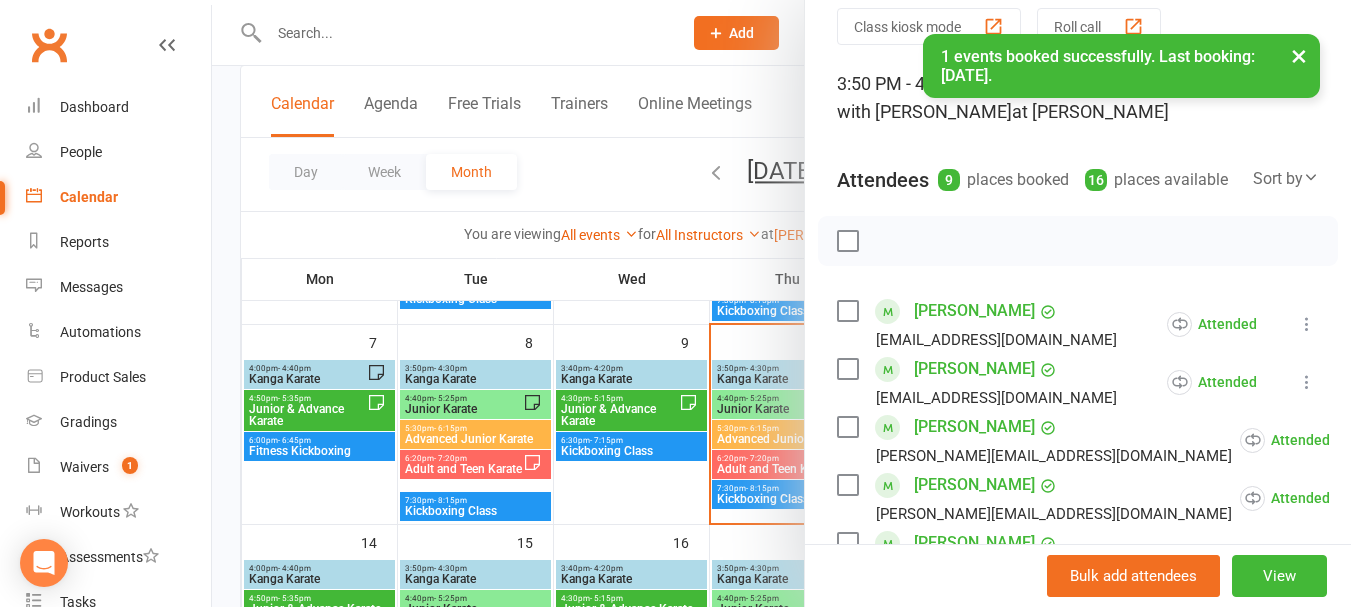 scroll, scrollTop: 377, scrollLeft: 0, axis: vertical 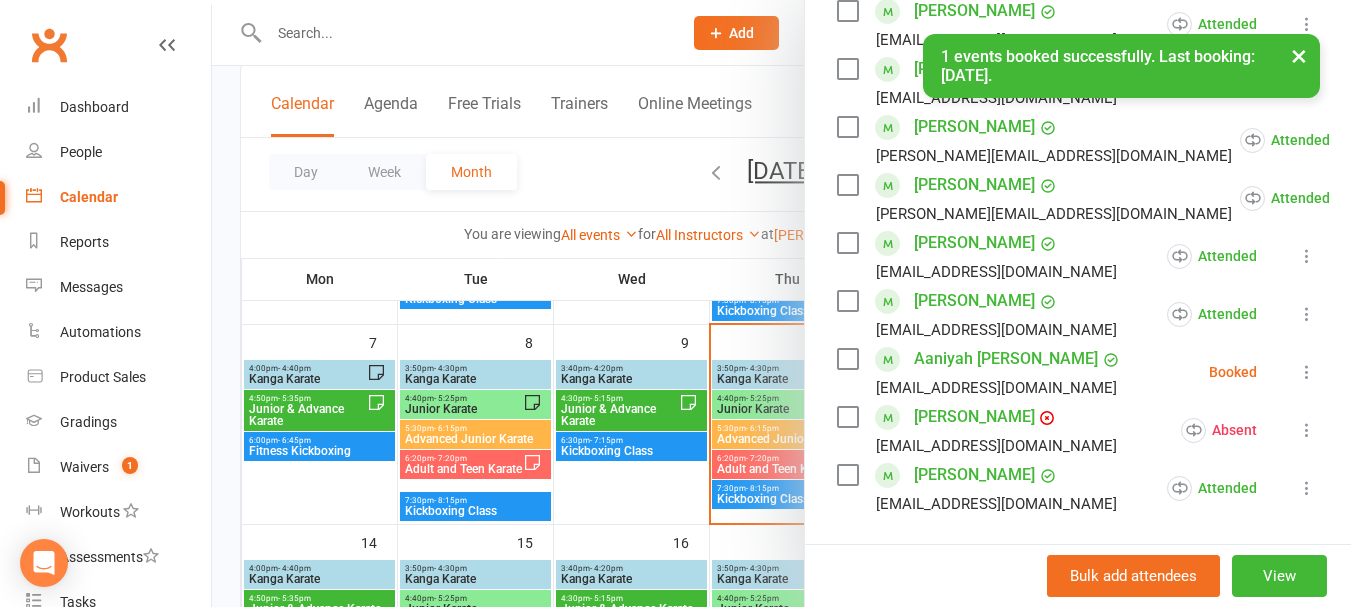 click at bounding box center (1307, 372) 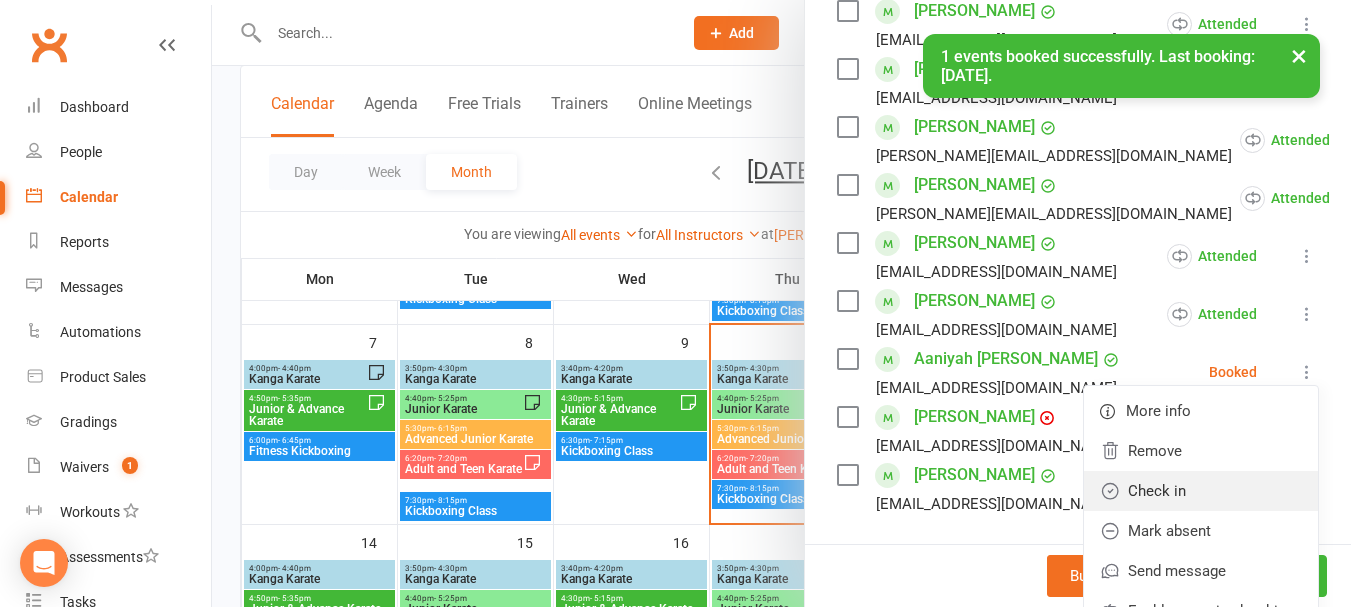 click on "Check in" at bounding box center (1201, 491) 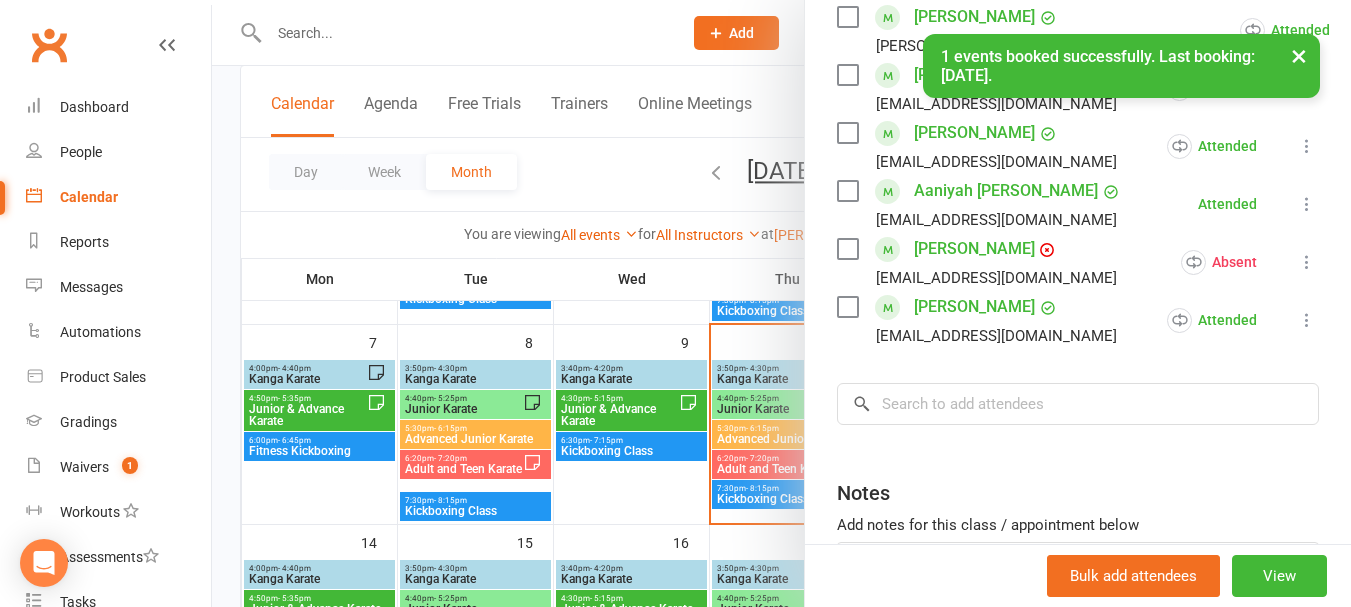 scroll, scrollTop: 735, scrollLeft: 0, axis: vertical 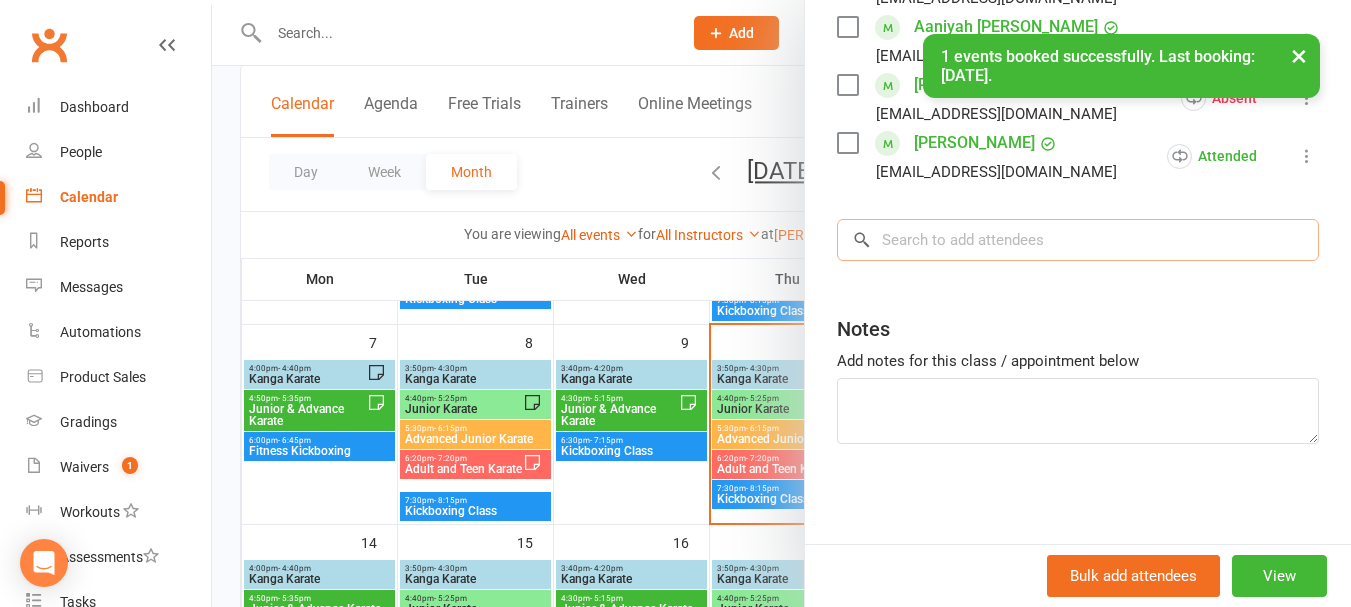 click at bounding box center (1078, 240) 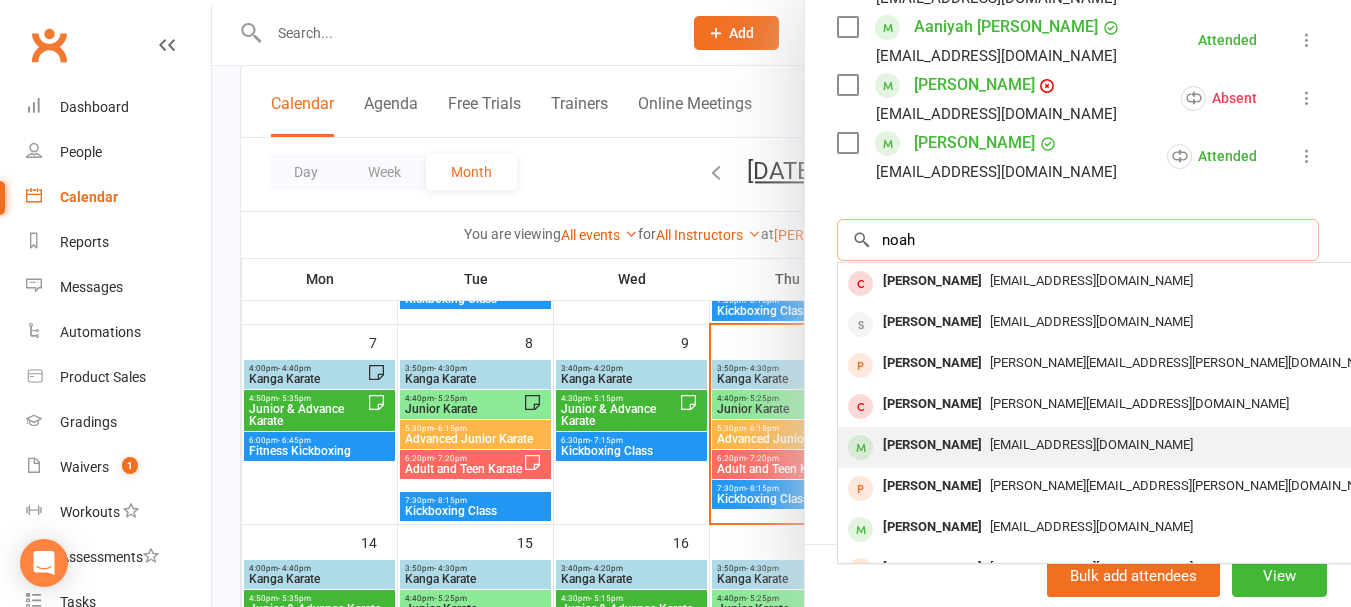 type on "noah" 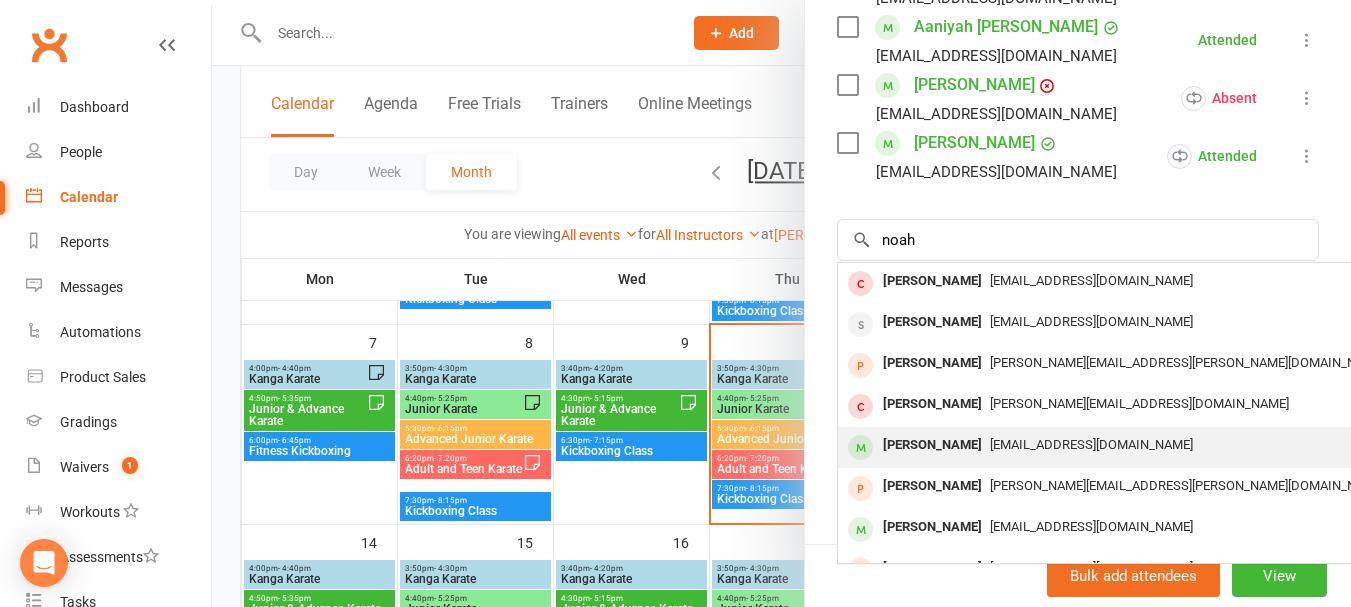 click on "[EMAIL_ADDRESS][DOMAIN_NAME]" at bounding box center [1137, 445] 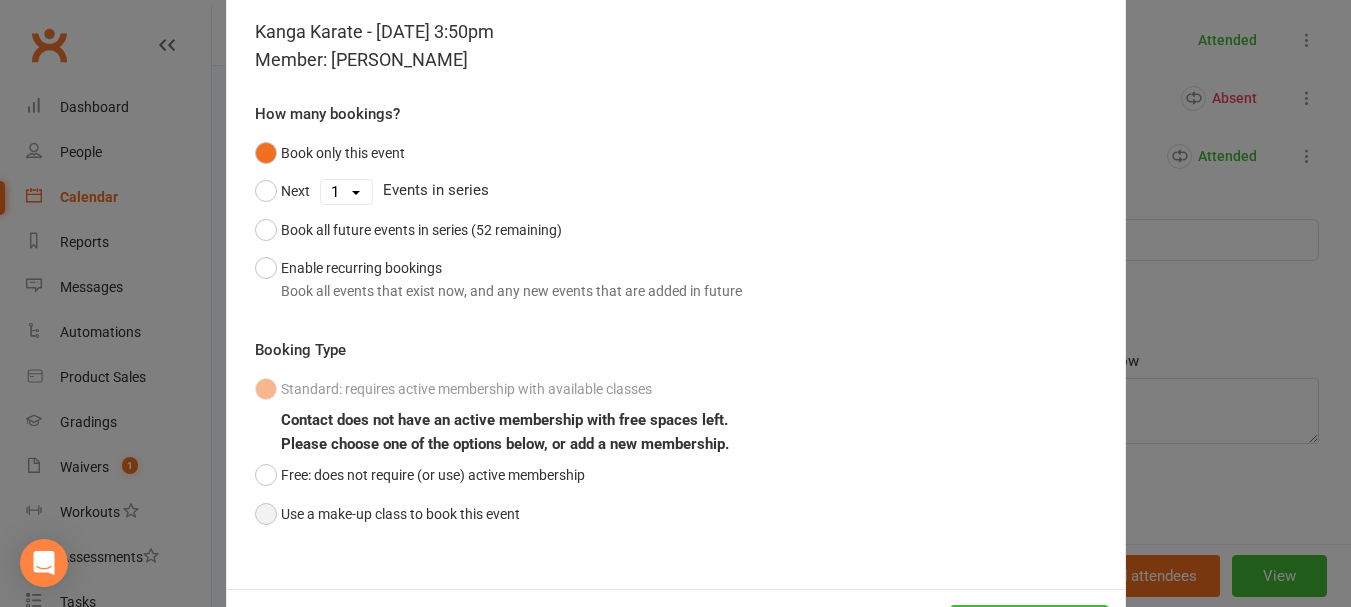 scroll, scrollTop: 176, scrollLeft: 0, axis: vertical 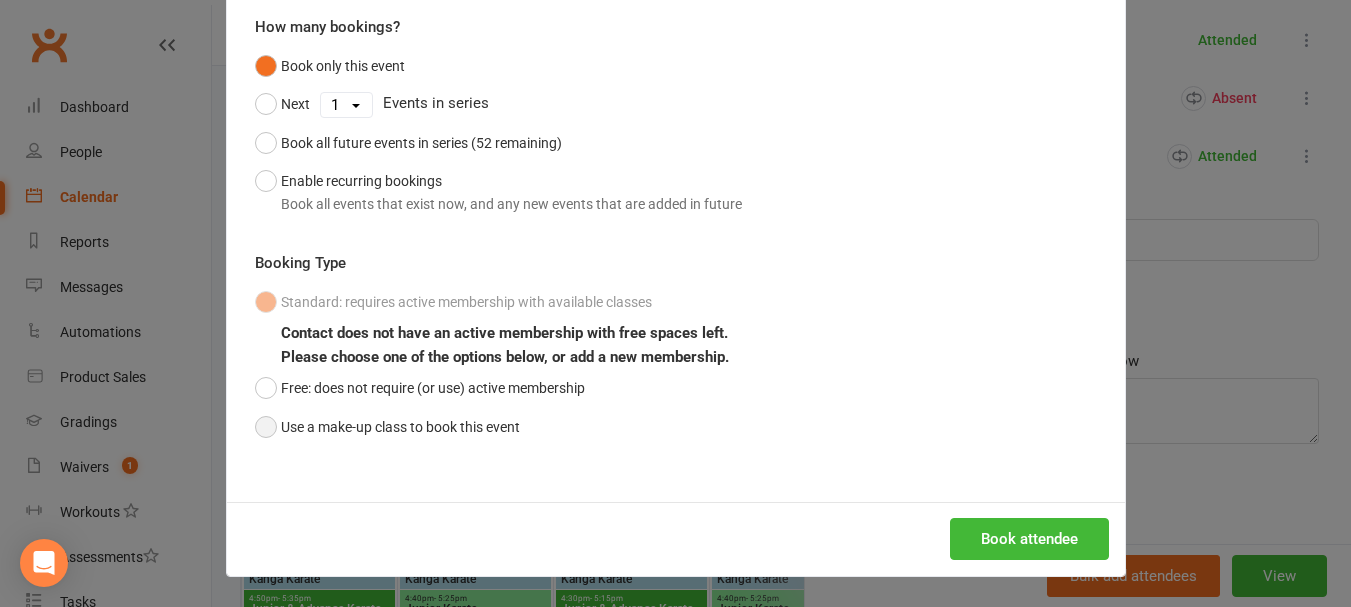 click on "Use a make-up class to book this event" at bounding box center [387, 427] 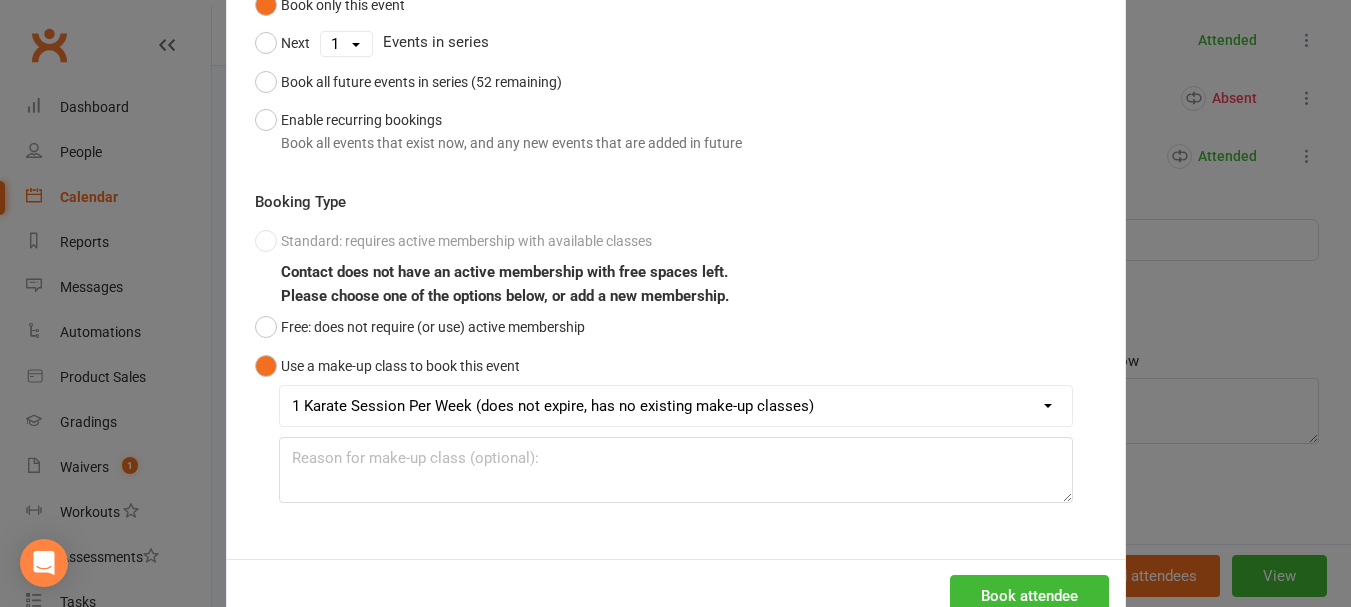 scroll, scrollTop: 294, scrollLeft: 0, axis: vertical 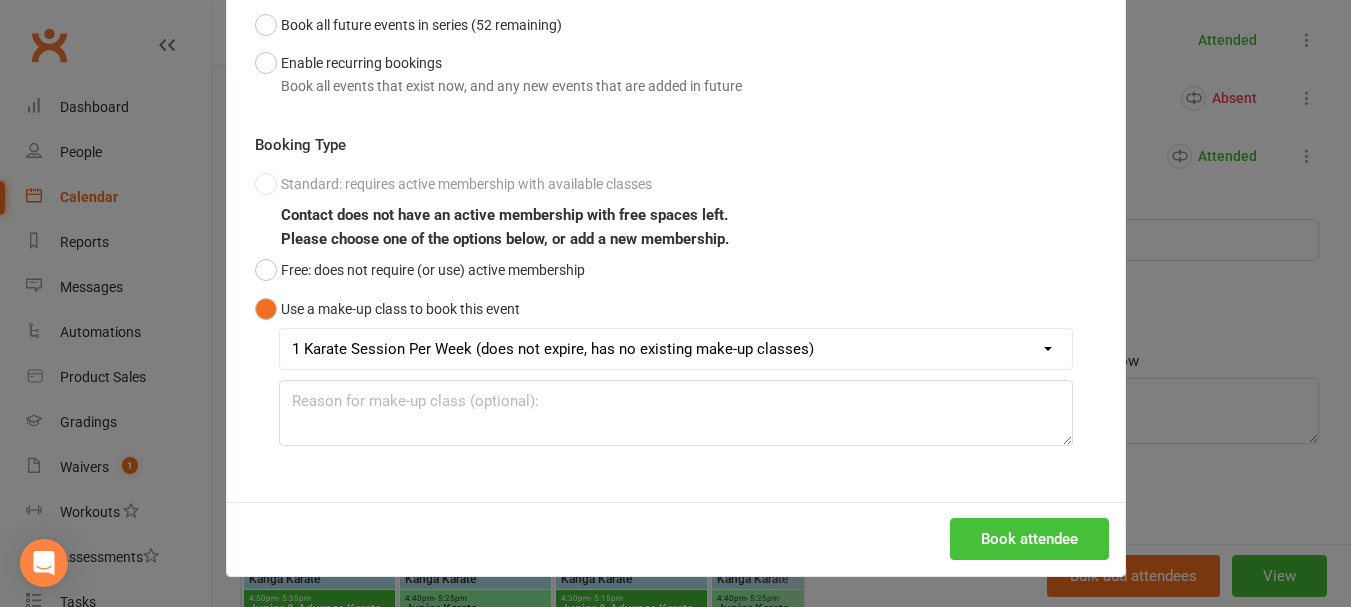 click on "Book attendee" at bounding box center (1029, 539) 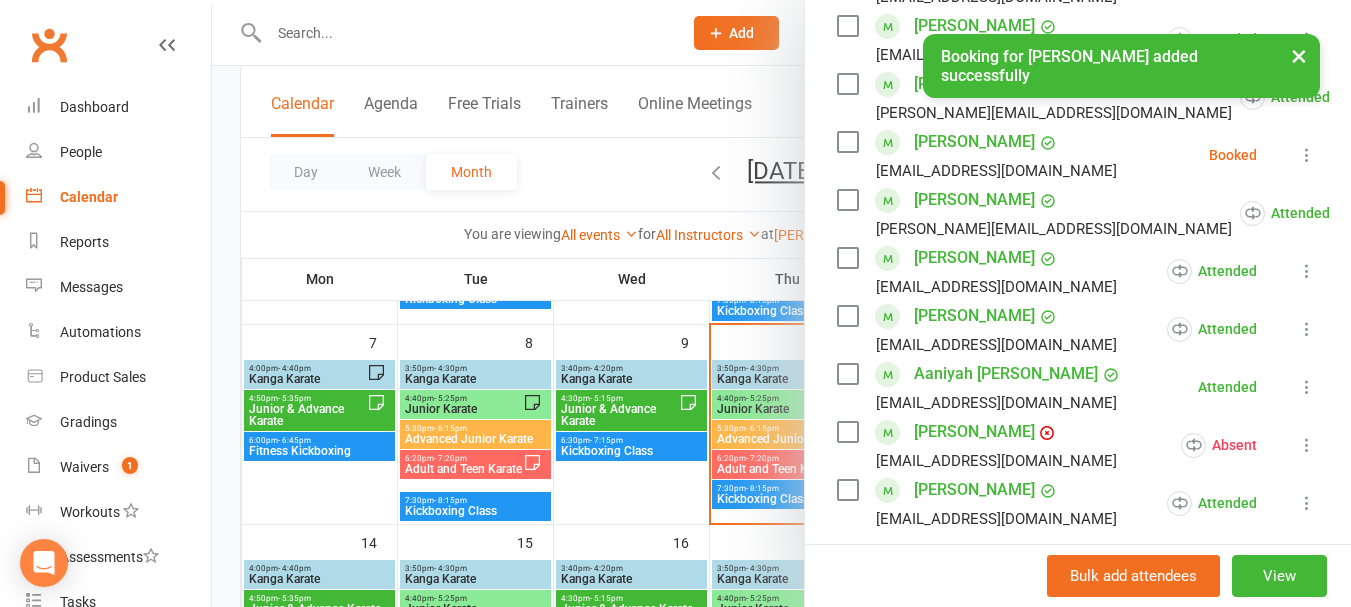 scroll, scrollTop: 193, scrollLeft: 0, axis: vertical 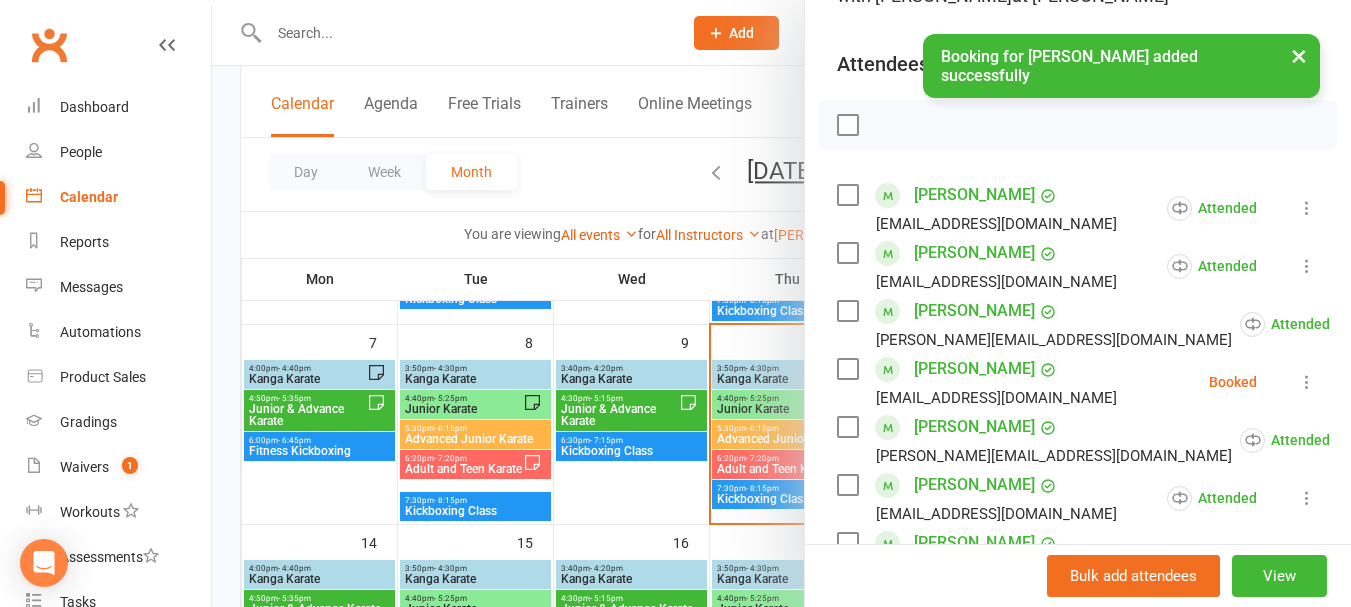 click at bounding box center [1307, 382] 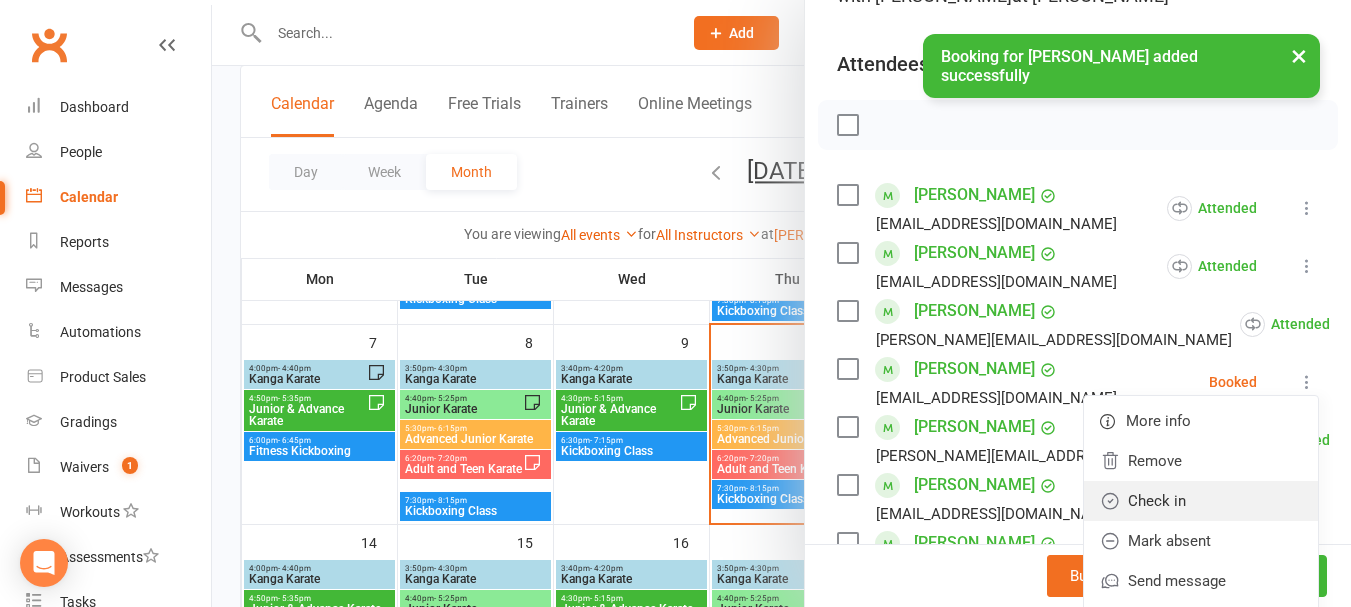click on "Check in" at bounding box center [1201, 501] 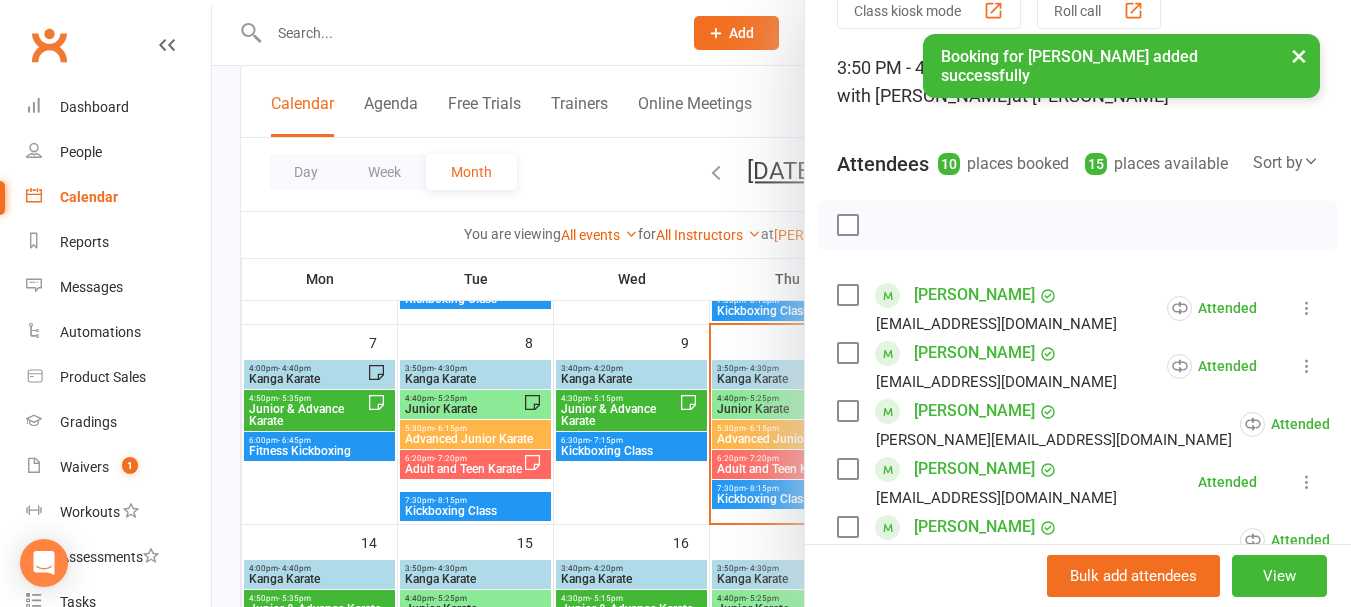 scroll, scrollTop: 0, scrollLeft: 0, axis: both 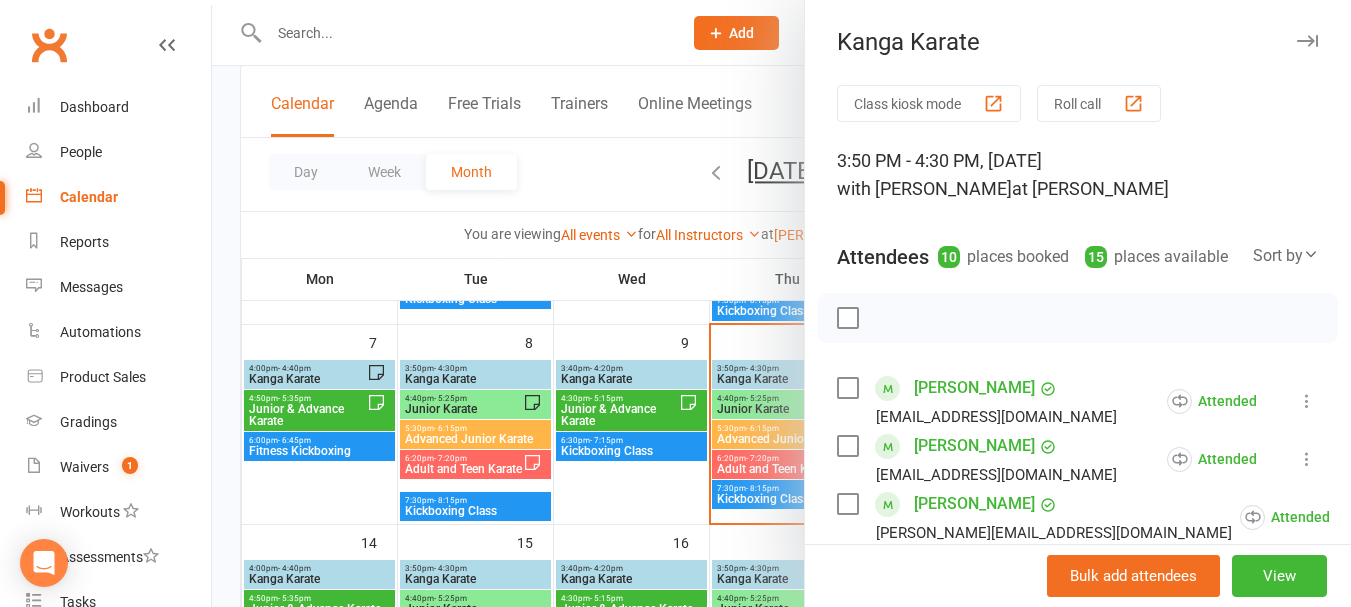 click at bounding box center (1307, 41) 